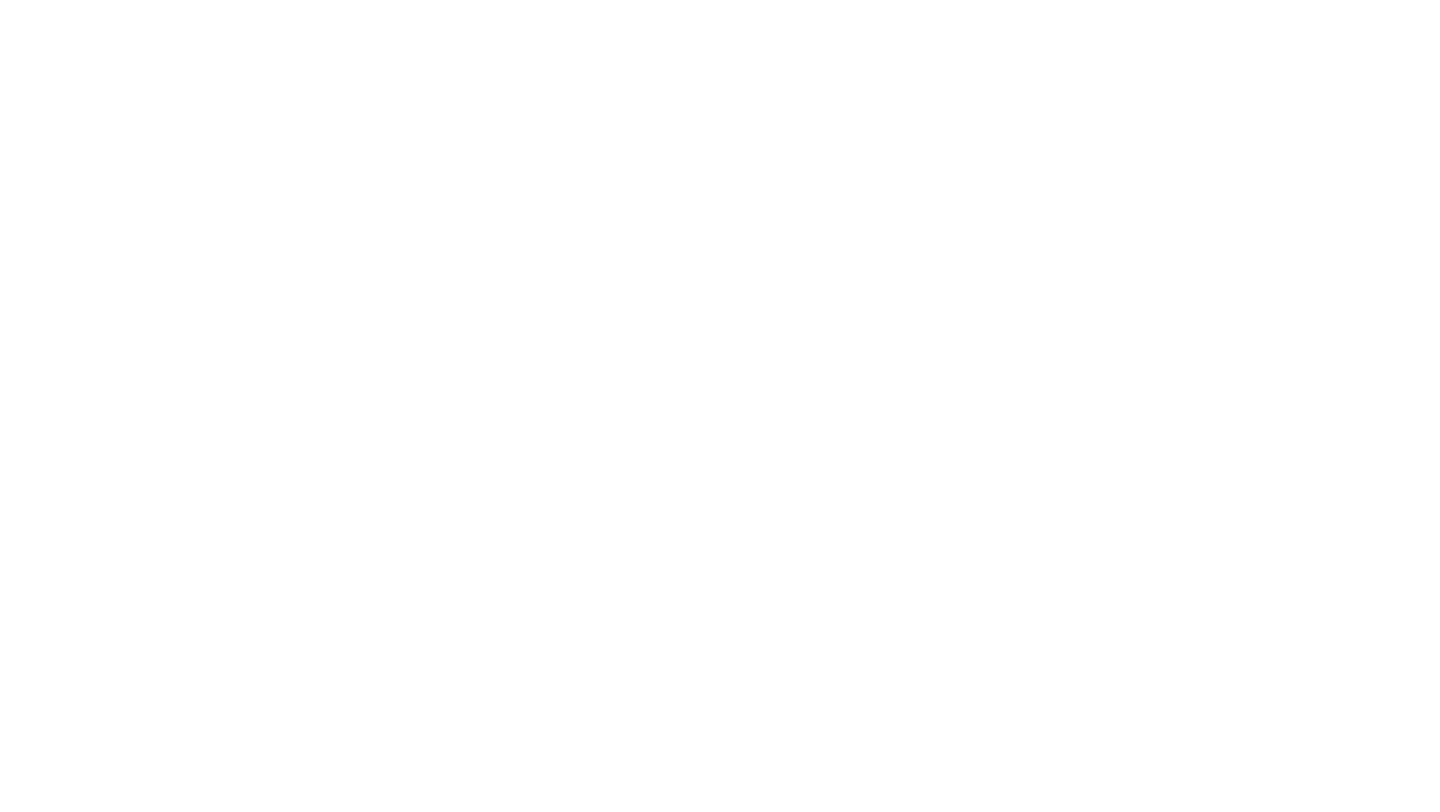 scroll, scrollTop: 0, scrollLeft: 0, axis: both 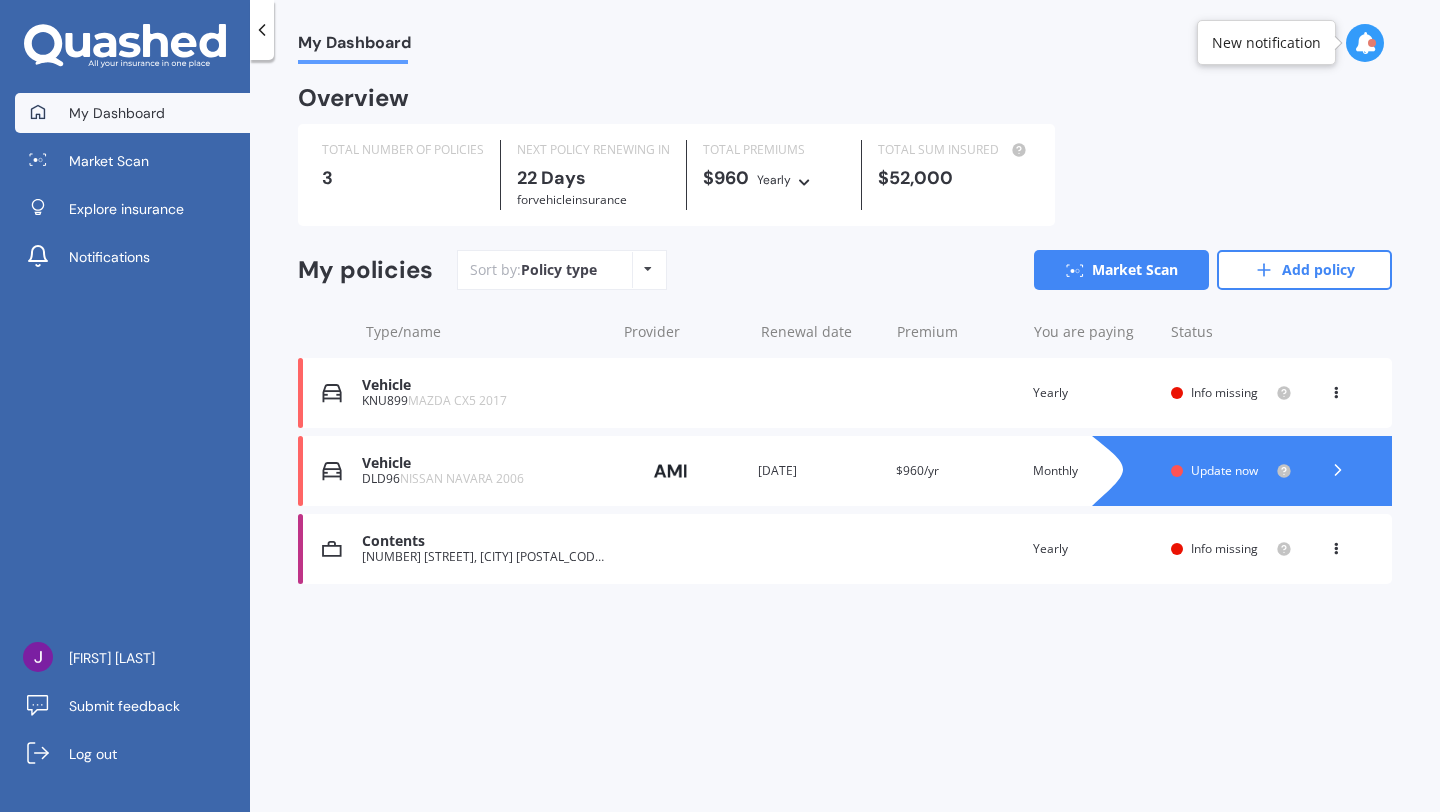 click on "Vehicle" at bounding box center (483, 463) 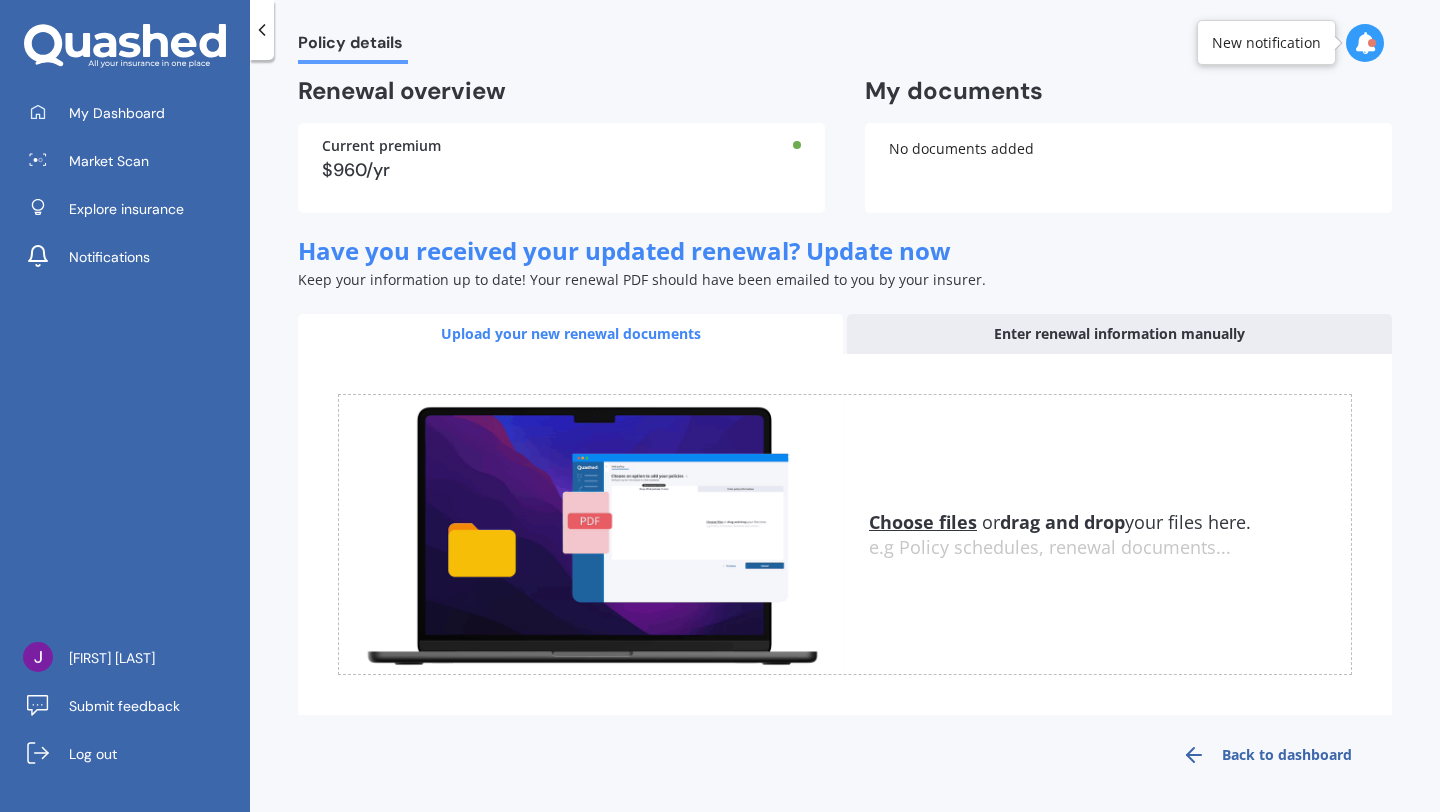 scroll, scrollTop: 0, scrollLeft: 0, axis: both 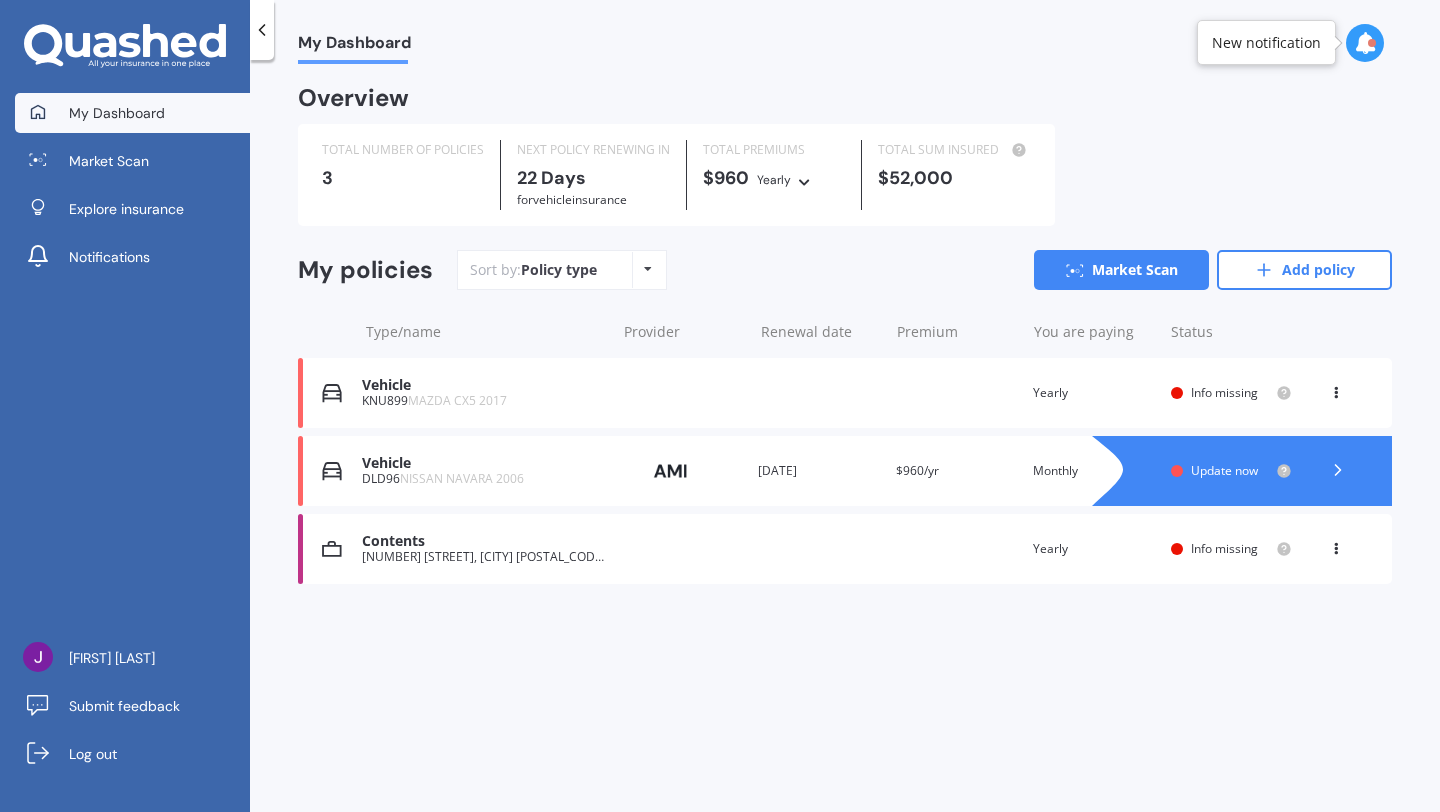 click on "Vehicle" at bounding box center (483, 463) 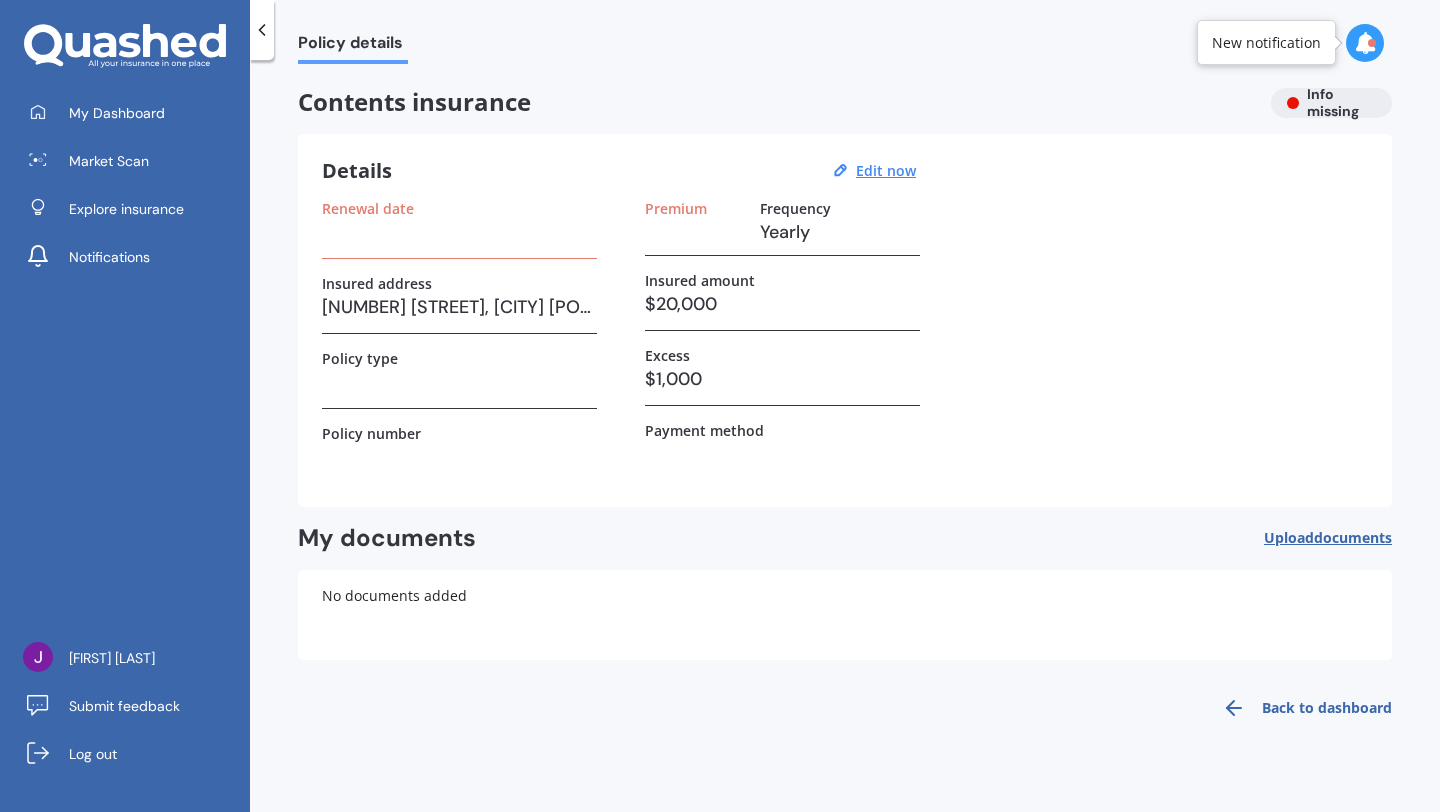 click at bounding box center [459, 232] 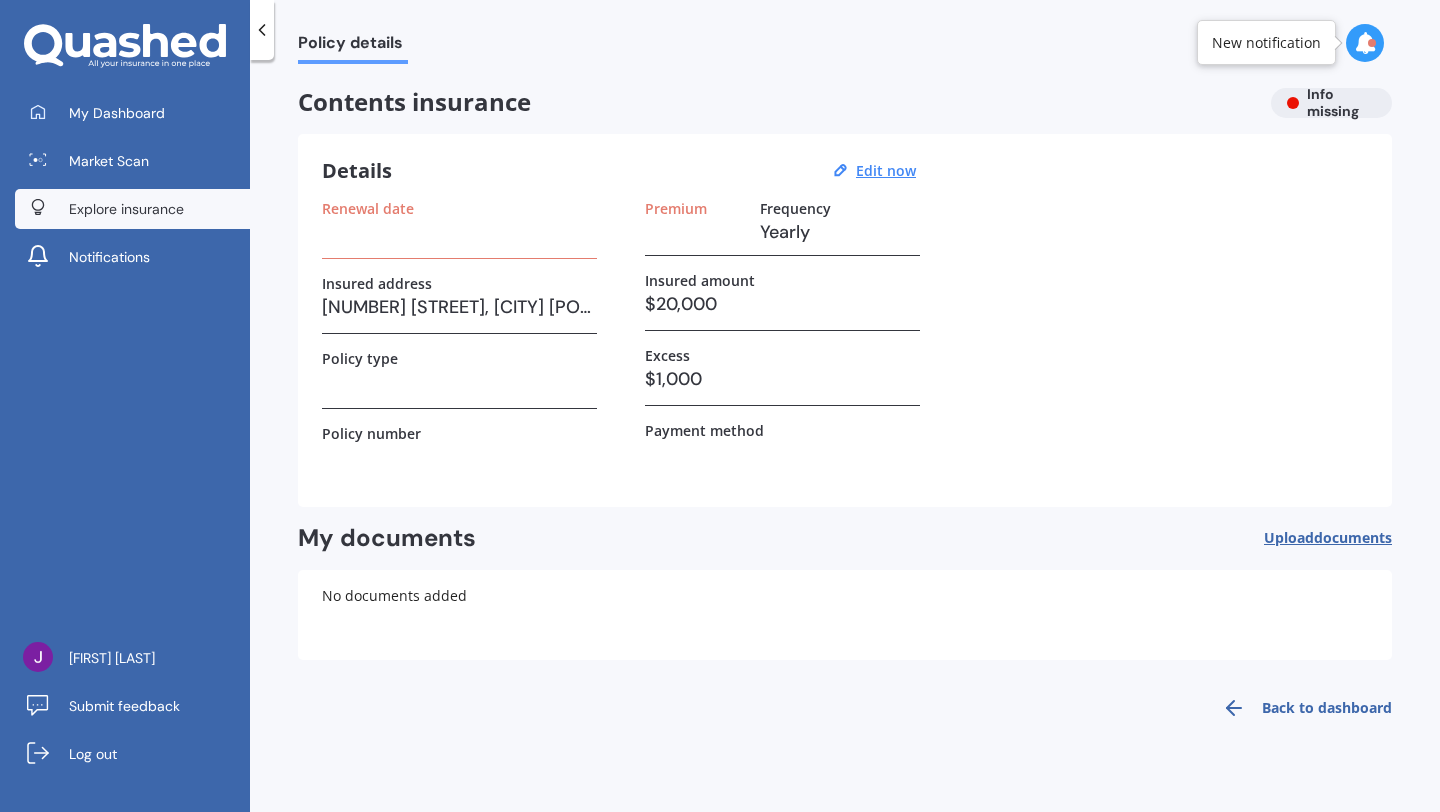 click on "Explore insurance" at bounding box center [126, 209] 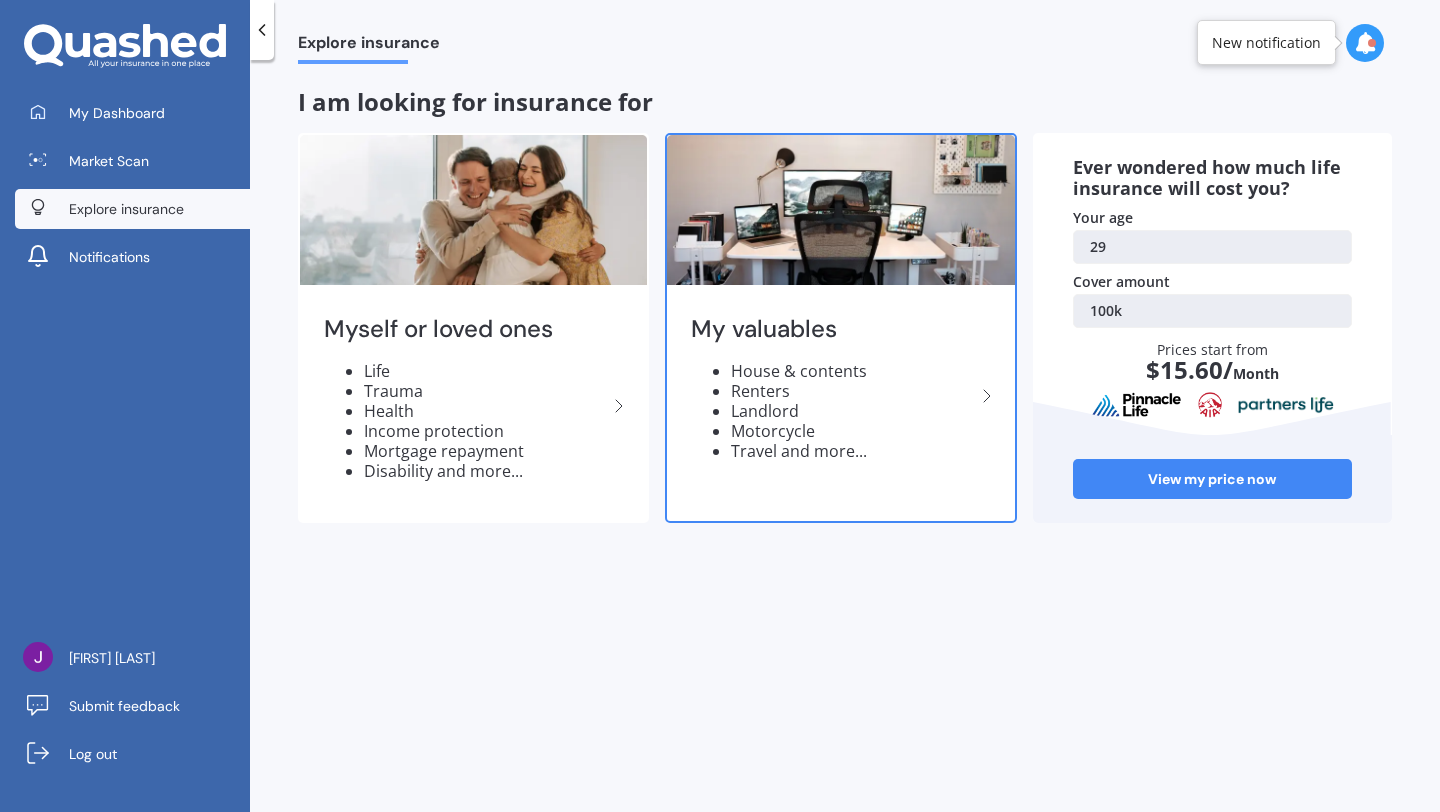 click on "Renters" at bounding box center (485, 391) 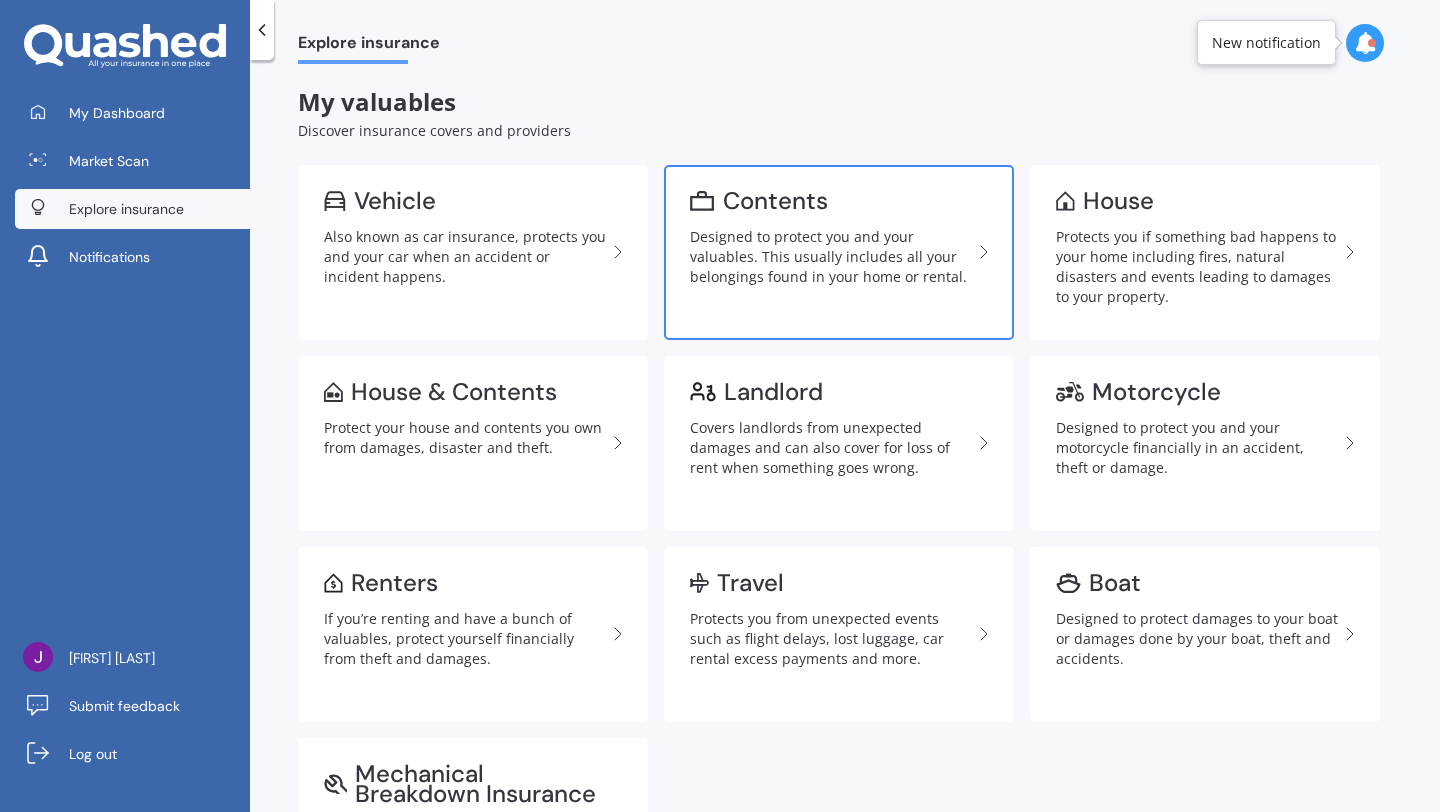 click on "Contents Designed to protect you and your valuables. This usually includes all your belongings found in your home or rental." at bounding box center (839, 252) 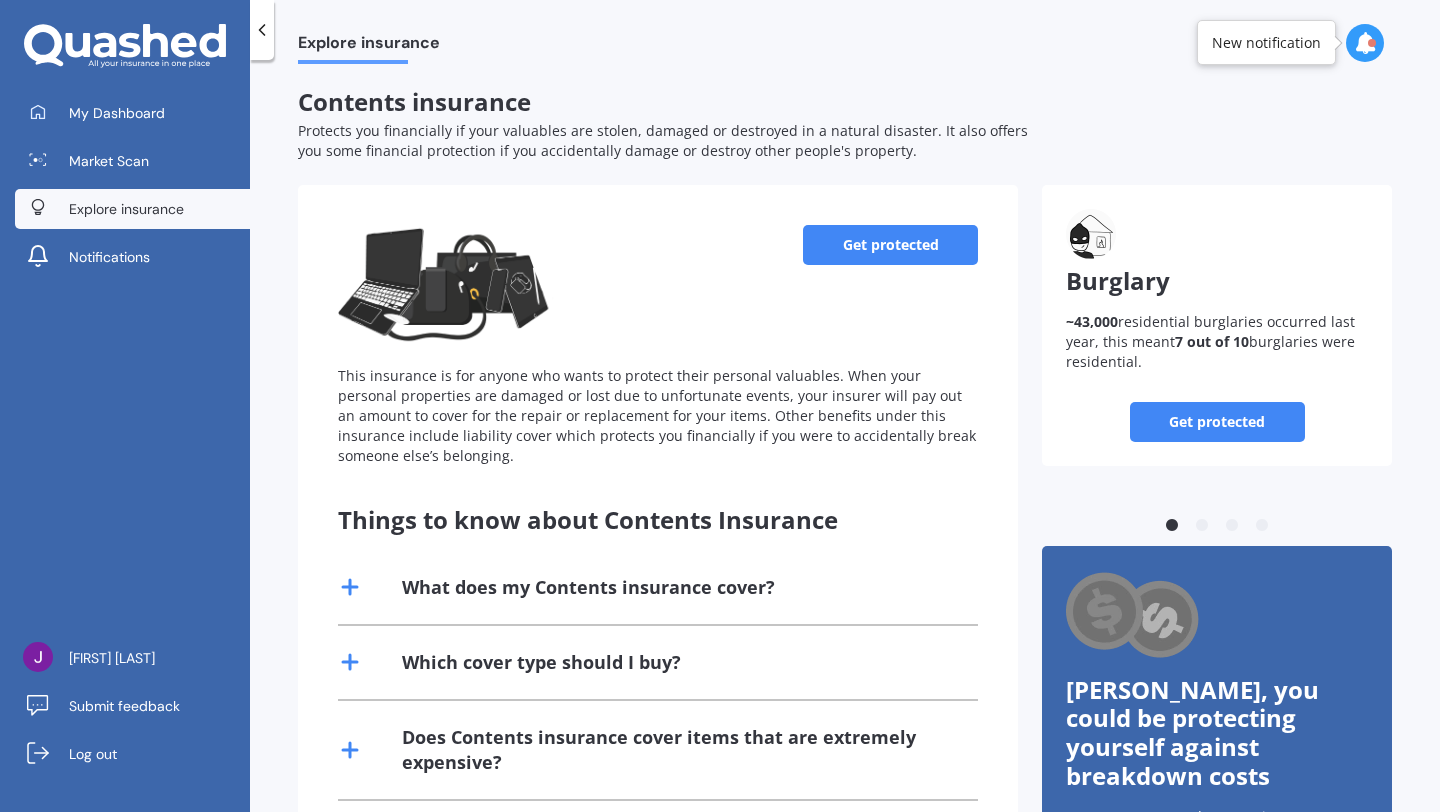 scroll, scrollTop: 2, scrollLeft: 0, axis: vertical 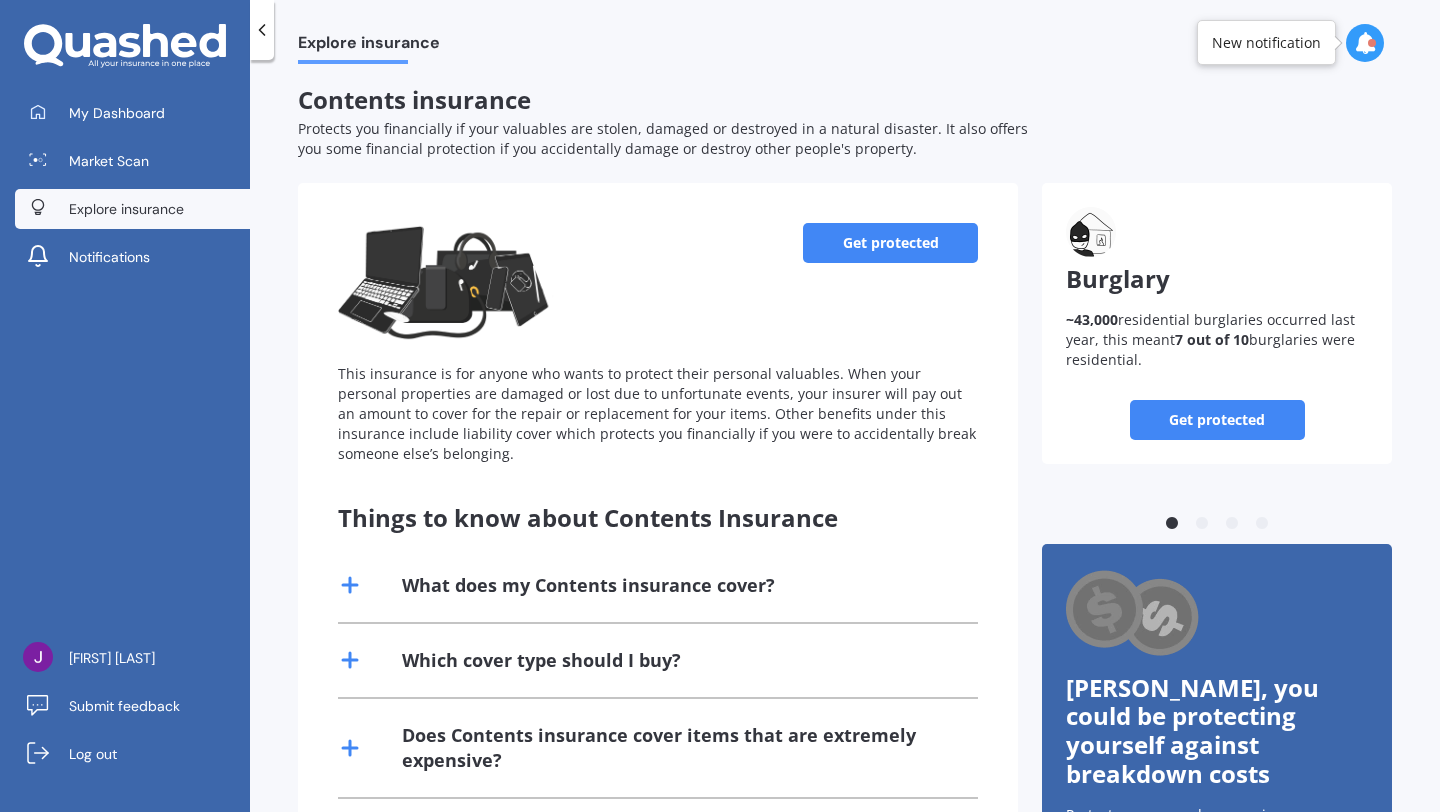 click on "Get protected This insurance is for anyone who wants to protect their personal valuables. When your personal properties are damaged or lost due to unfortunate events, your insurer will pay out an amount to cover for the repair or replacement for your items.
Other benefits under this insurance include liability cover which protects you financially if you were to accidentally break someone else’s belonging." at bounding box center [658, 343] 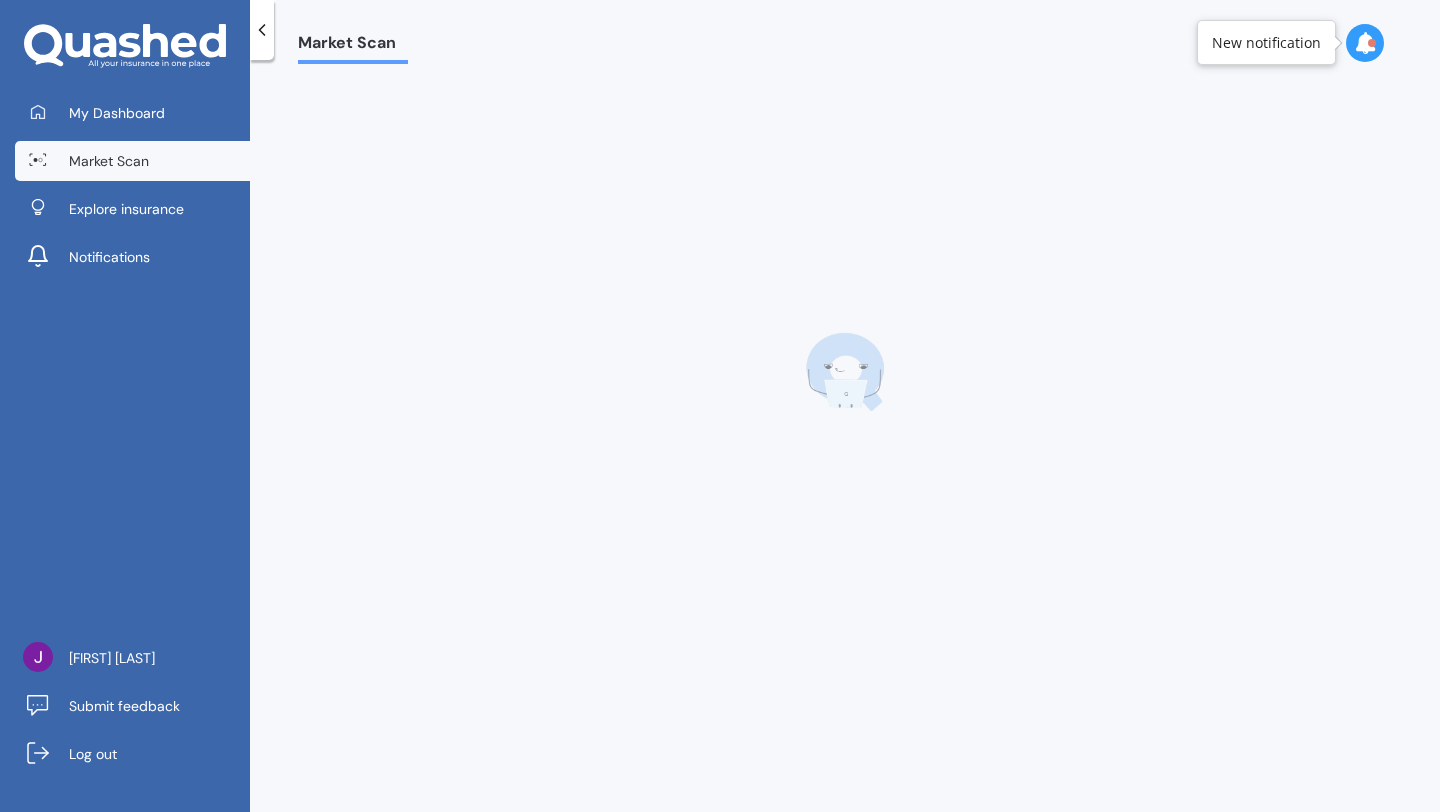 scroll, scrollTop: 0, scrollLeft: 0, axis: both 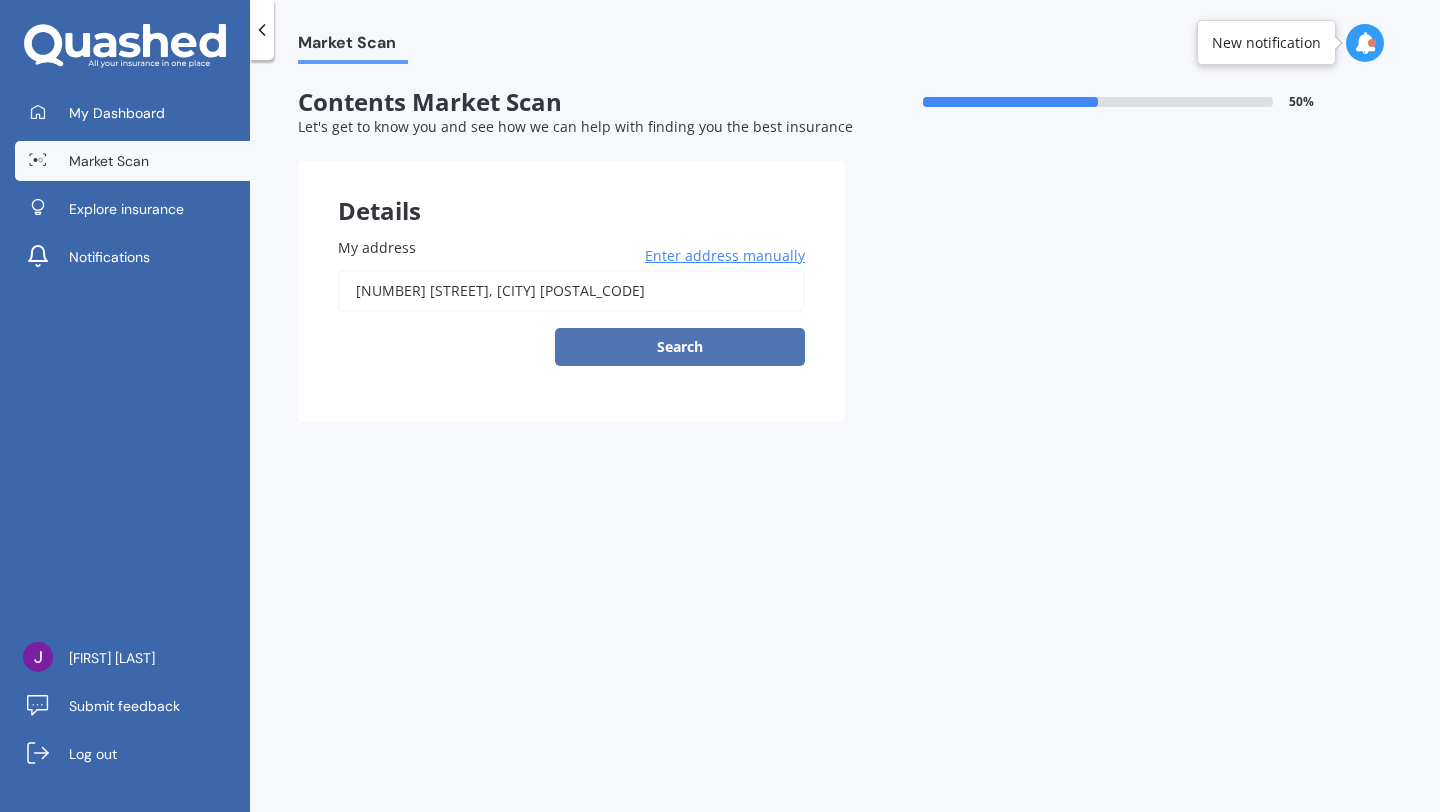 click on "Search" at bounding box center [680, 347] 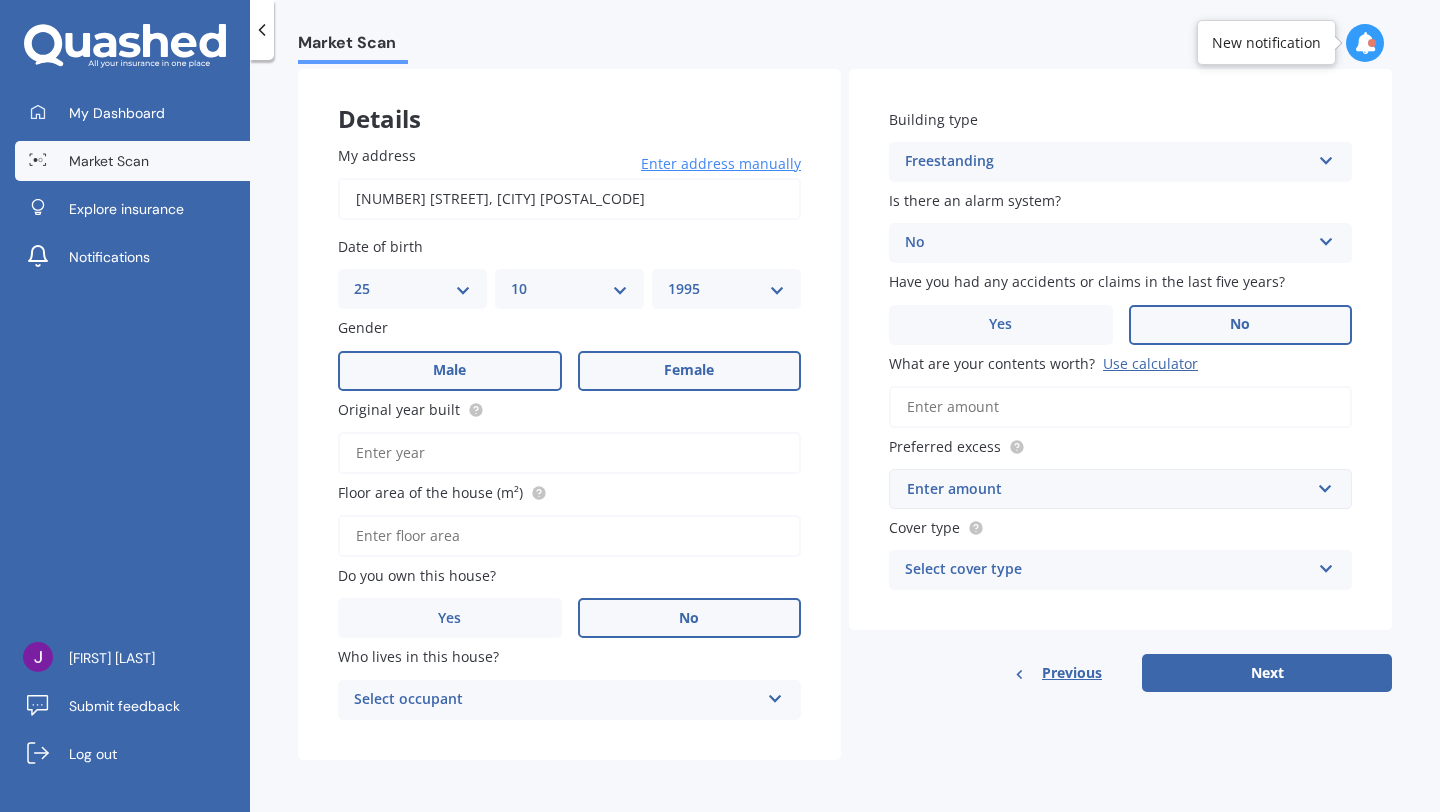 scroll, scrollTop: 91, scrollLeft: 0, axis: vertical 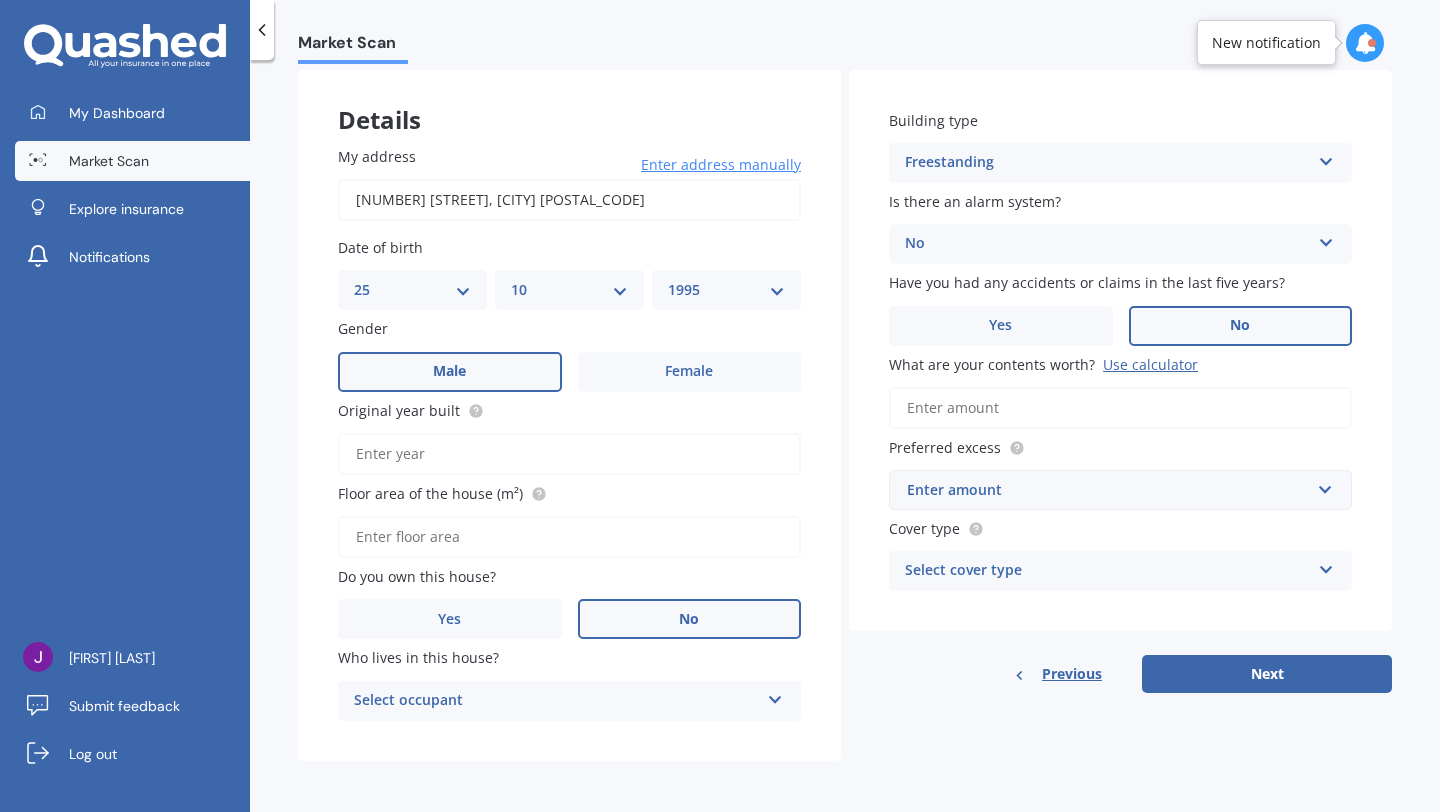 click on "Select occupant" at bounding box center [556, 701] 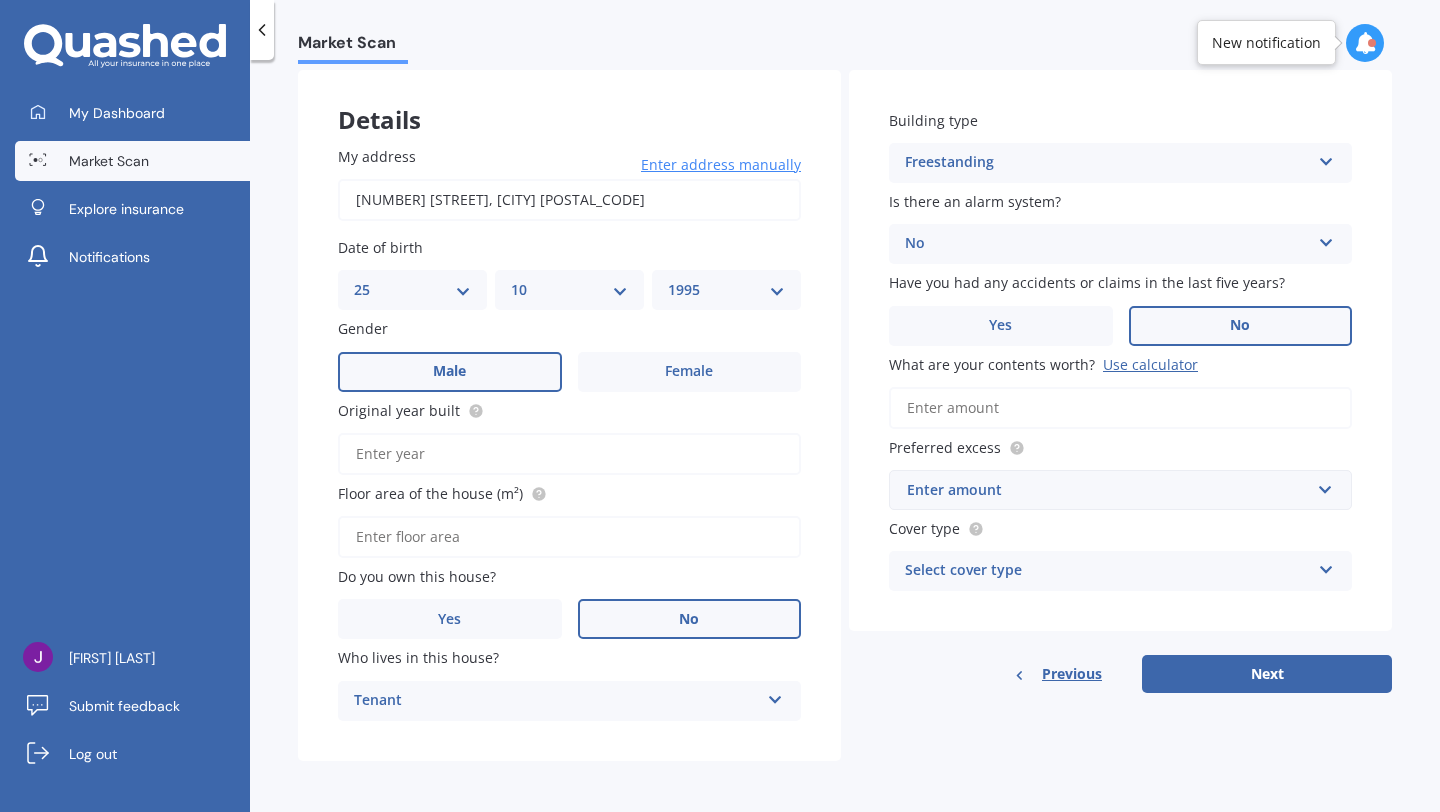 click on "Who lives in this house?" at bounding box center [565, 657] 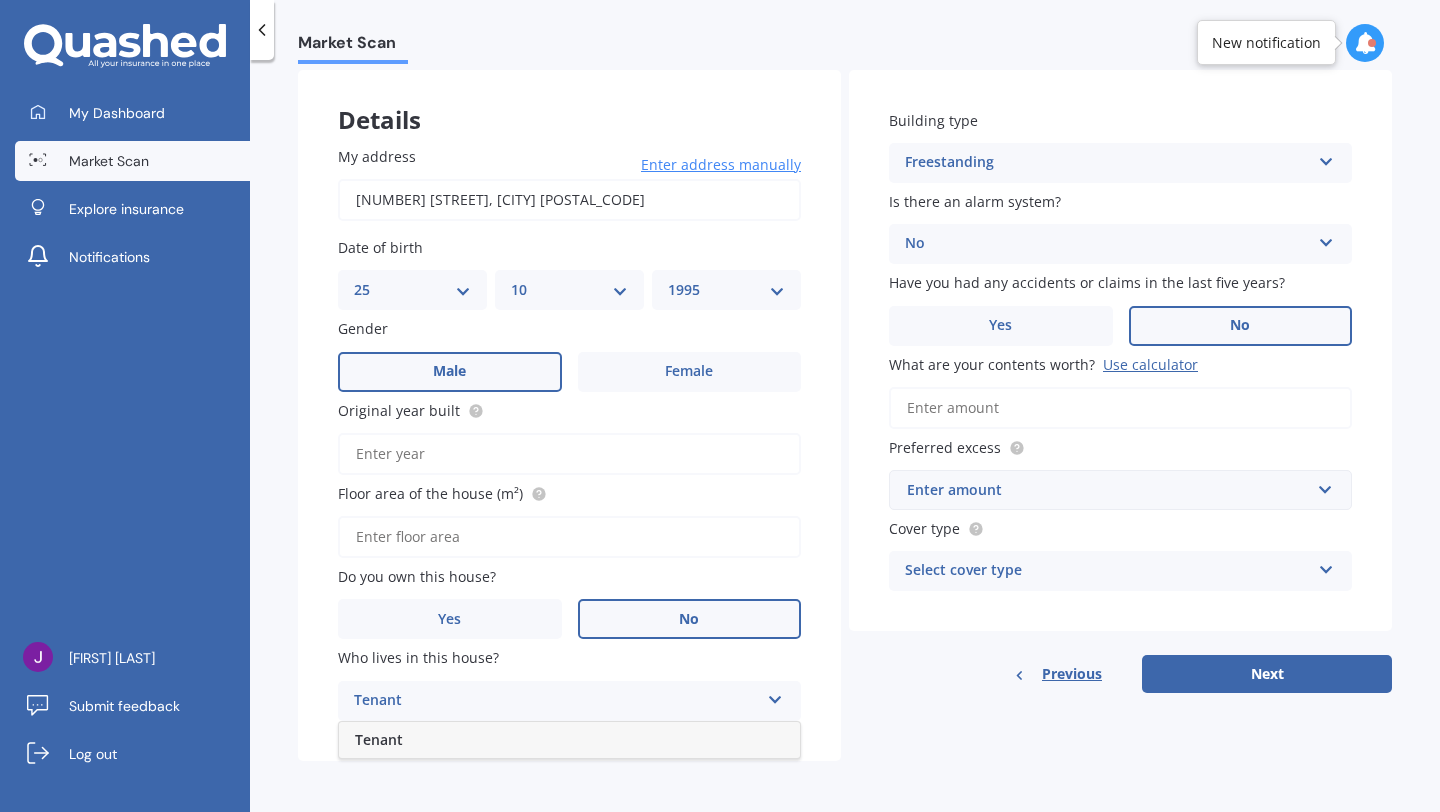 click on "Tenant" at bounding box center [569, 740] 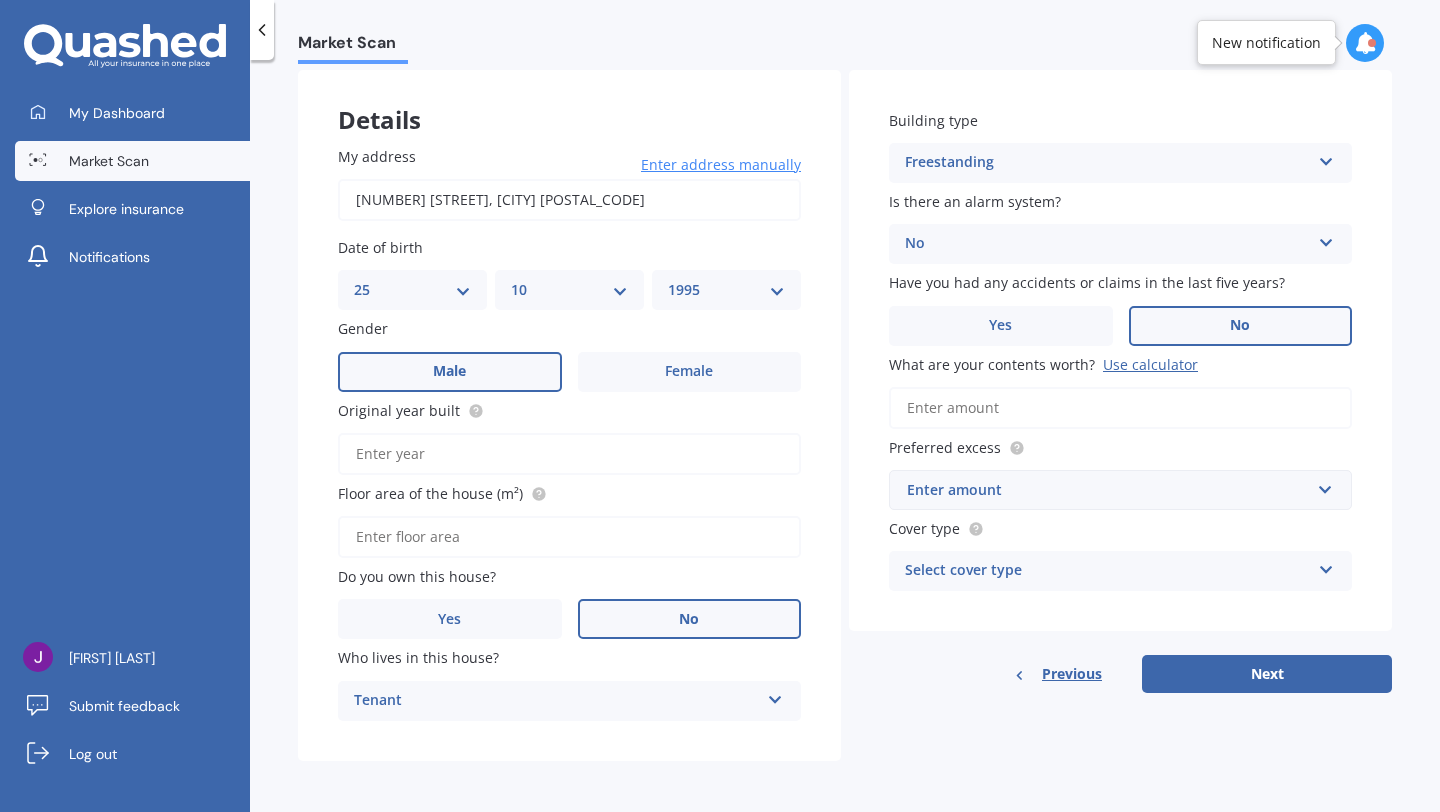 scroll, scrollTop: 92, scrollLeft: 0, axis: vertical 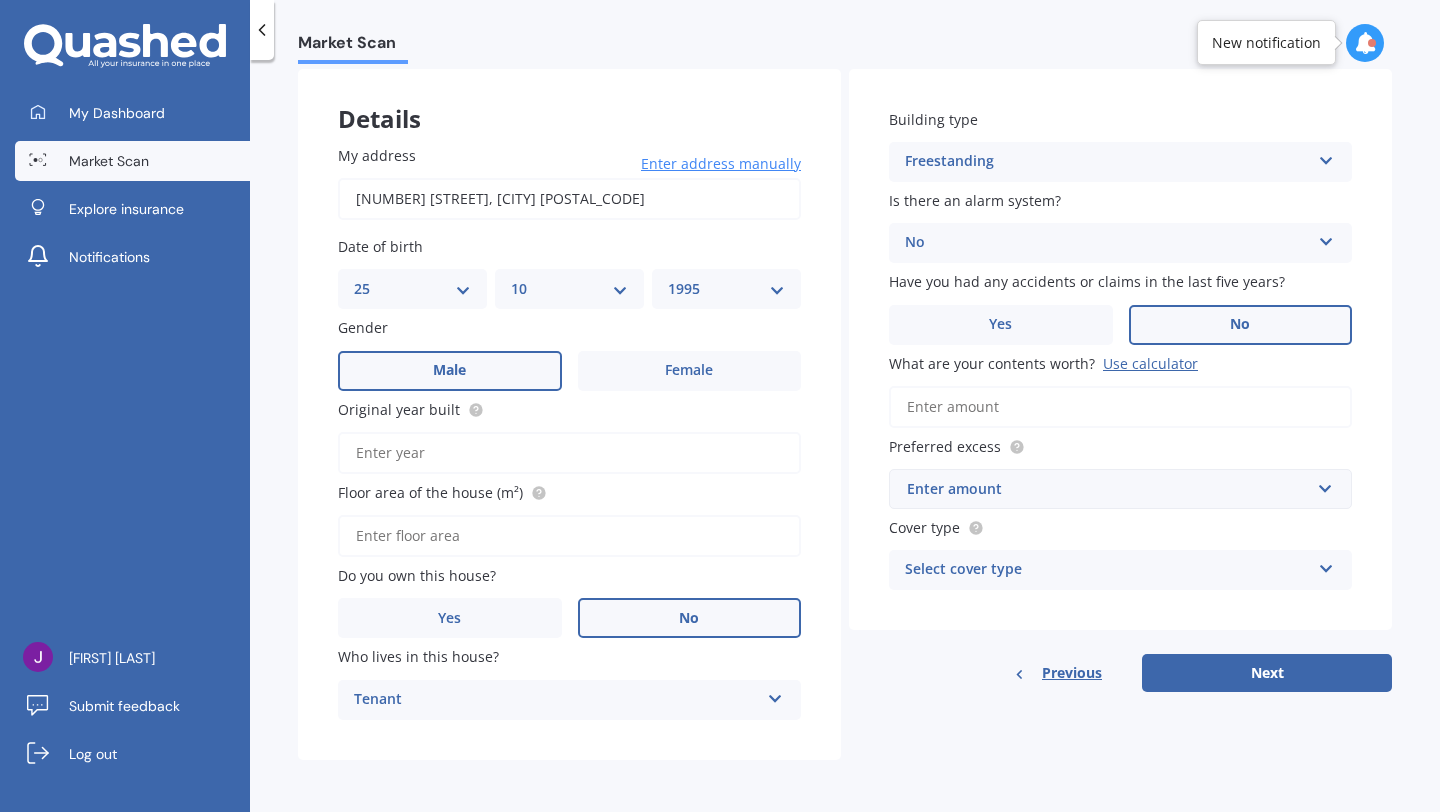 click on "Enter amount" at bounding box center [1108, 489] 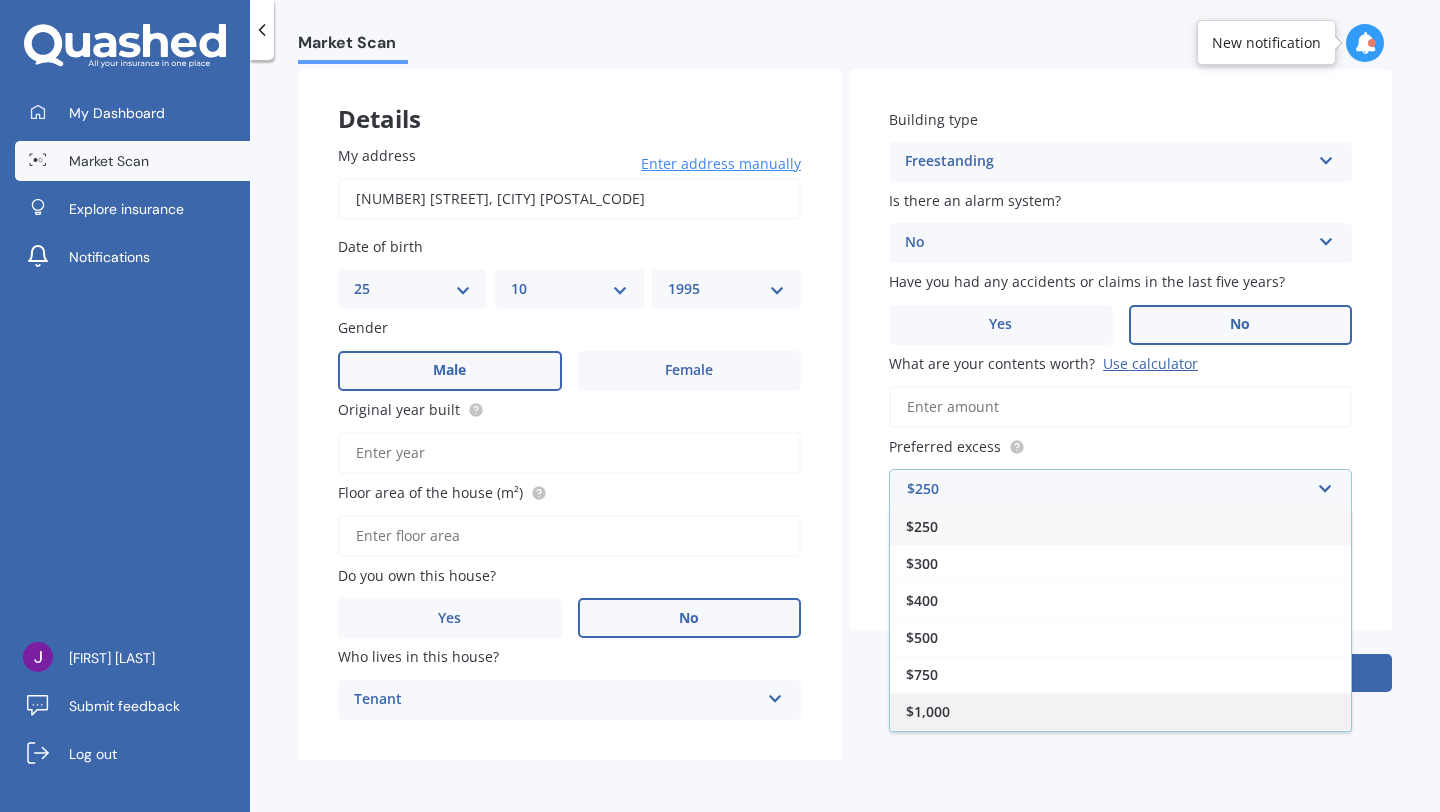 click on "$1,000" at bounding box center [1120, 711] 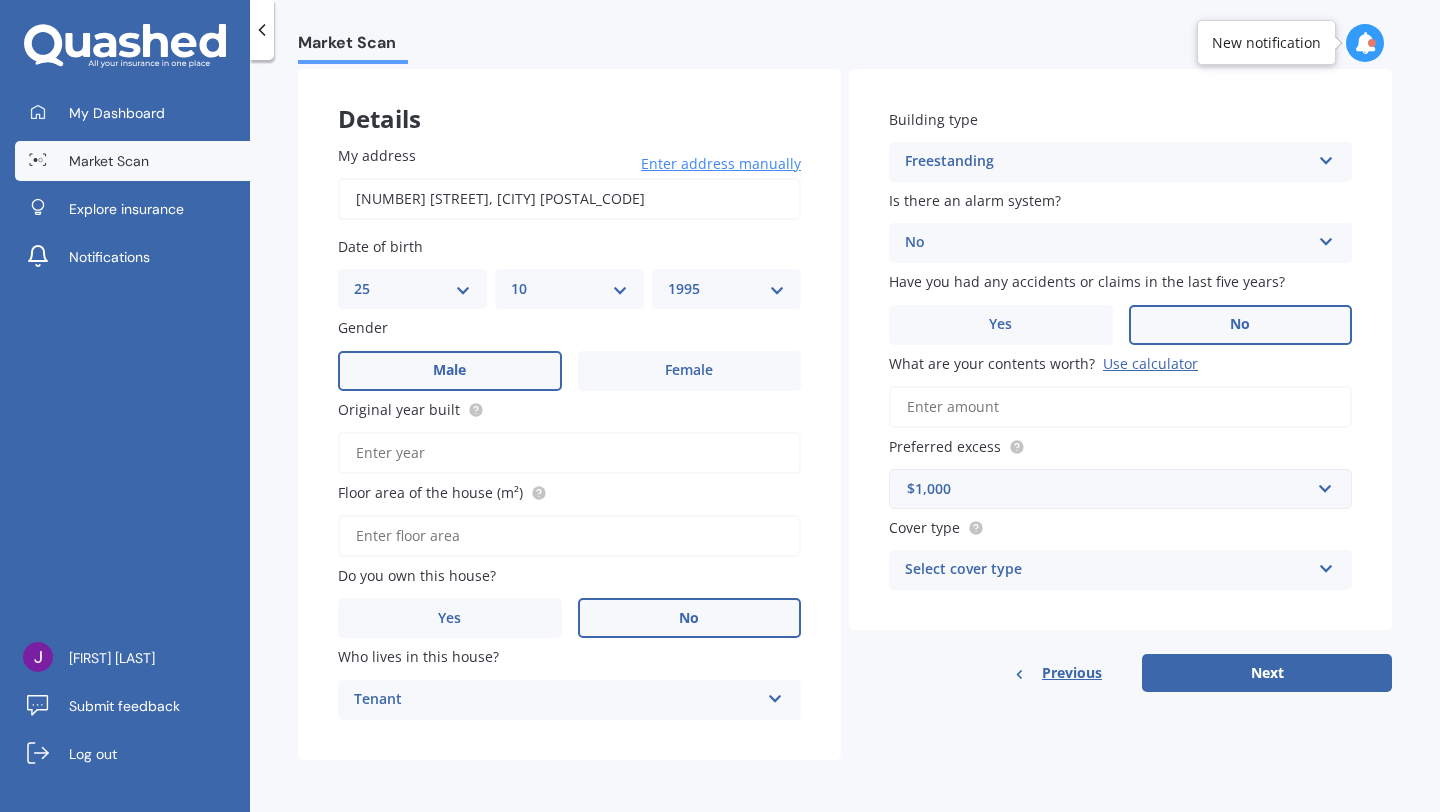 click on "$1,000" at bounding box center (1108, 489) 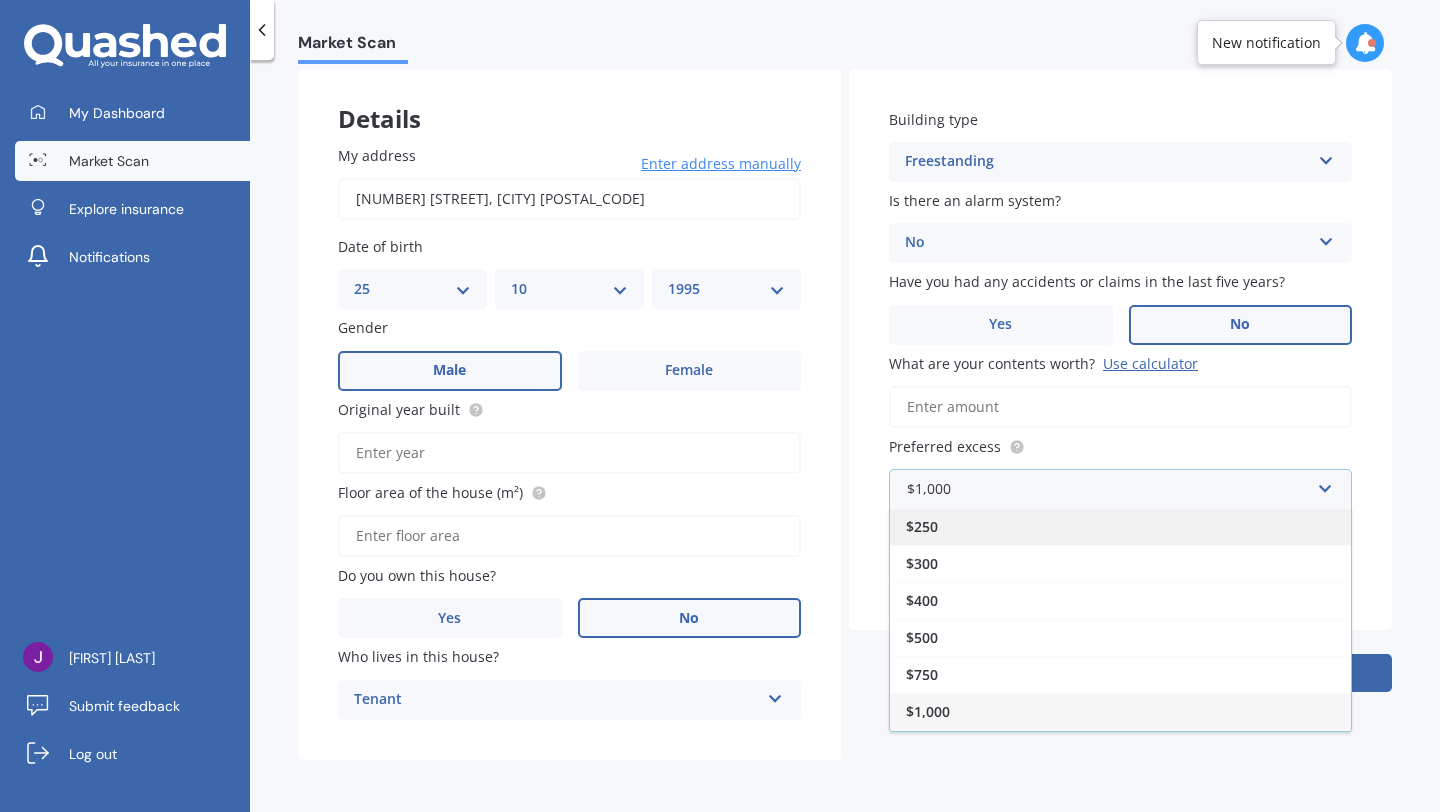 click on "$250" at bounding box center [1120, 526] 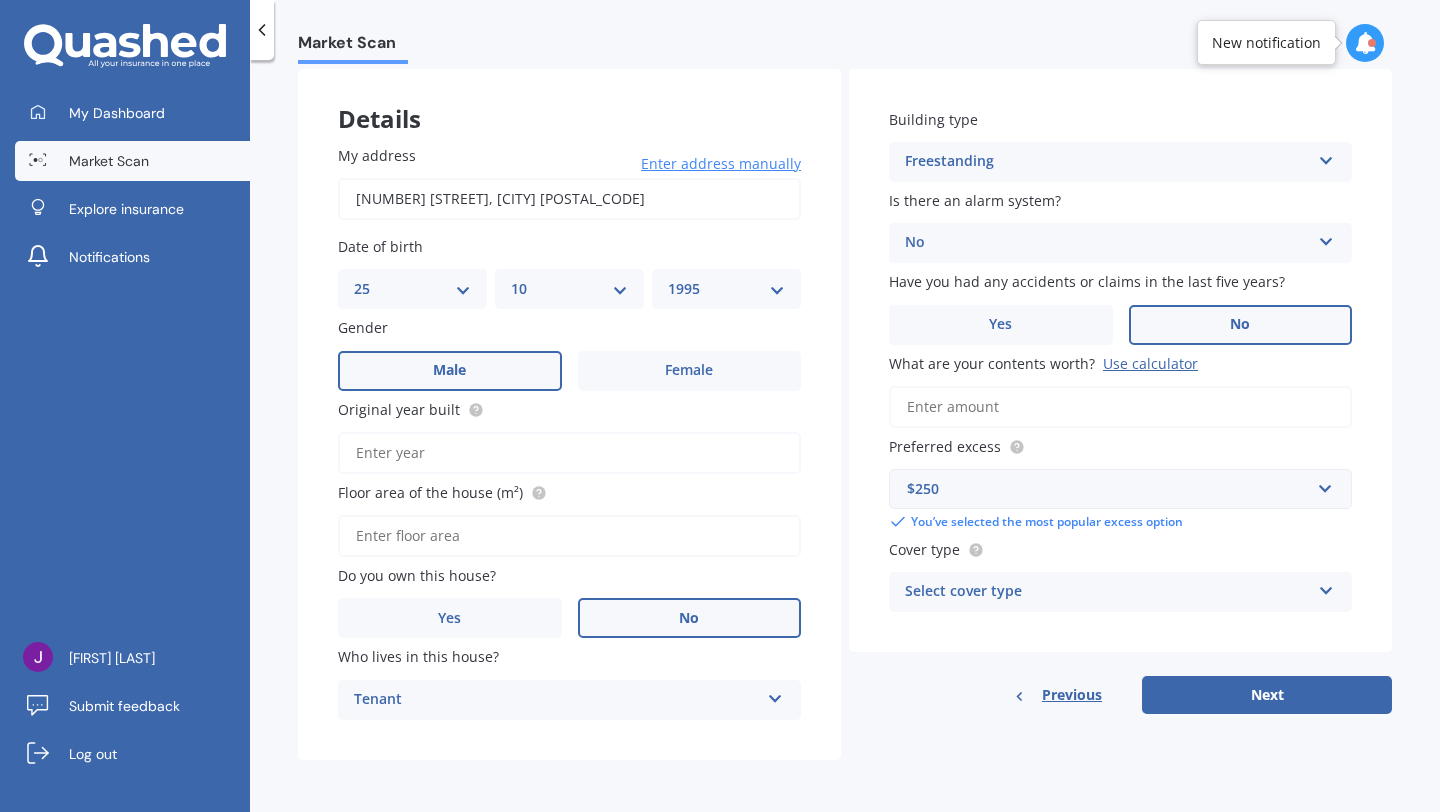 click on "Select cover type High Limited" at bounding box center (569, 700) 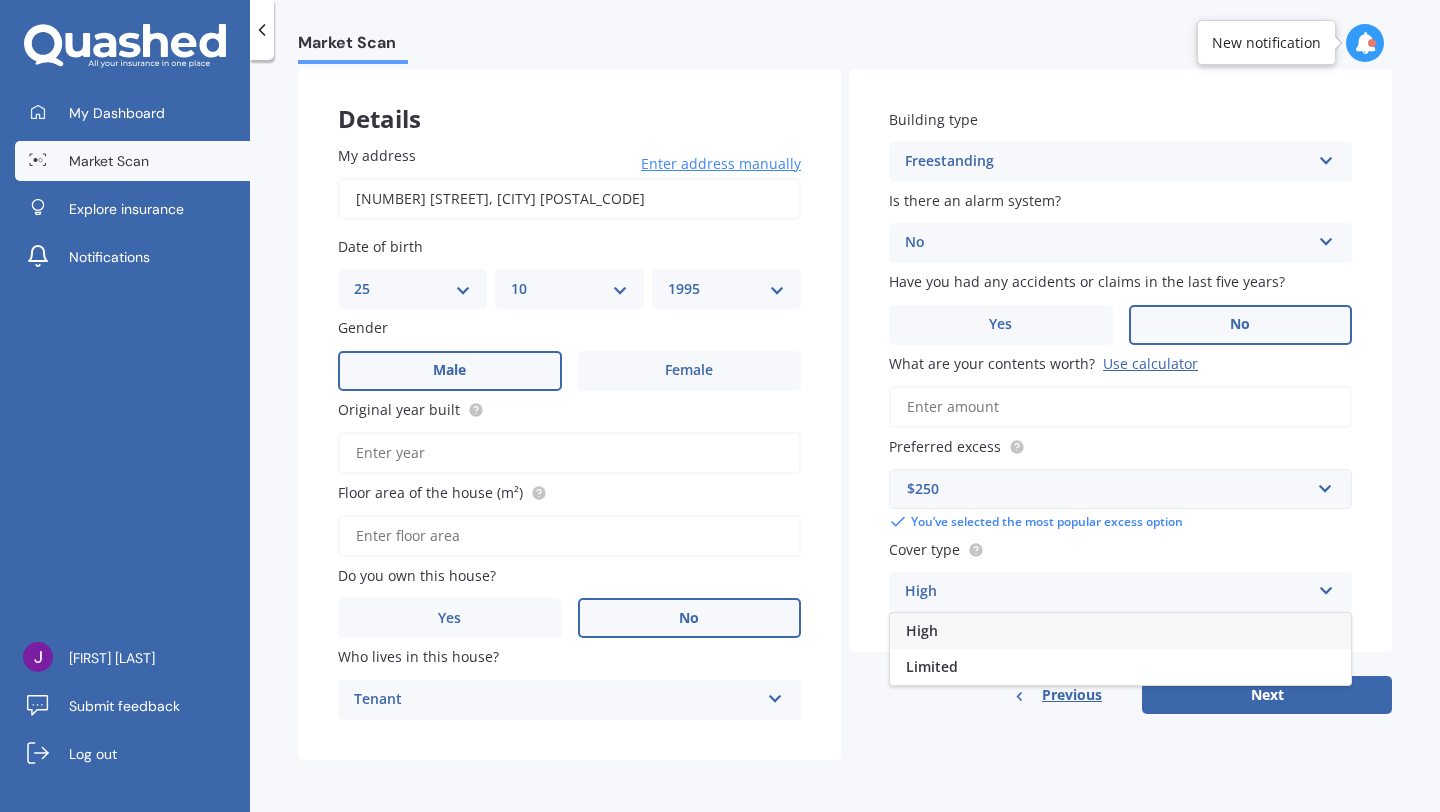 click on "High" at bounding box center (1120, 631) 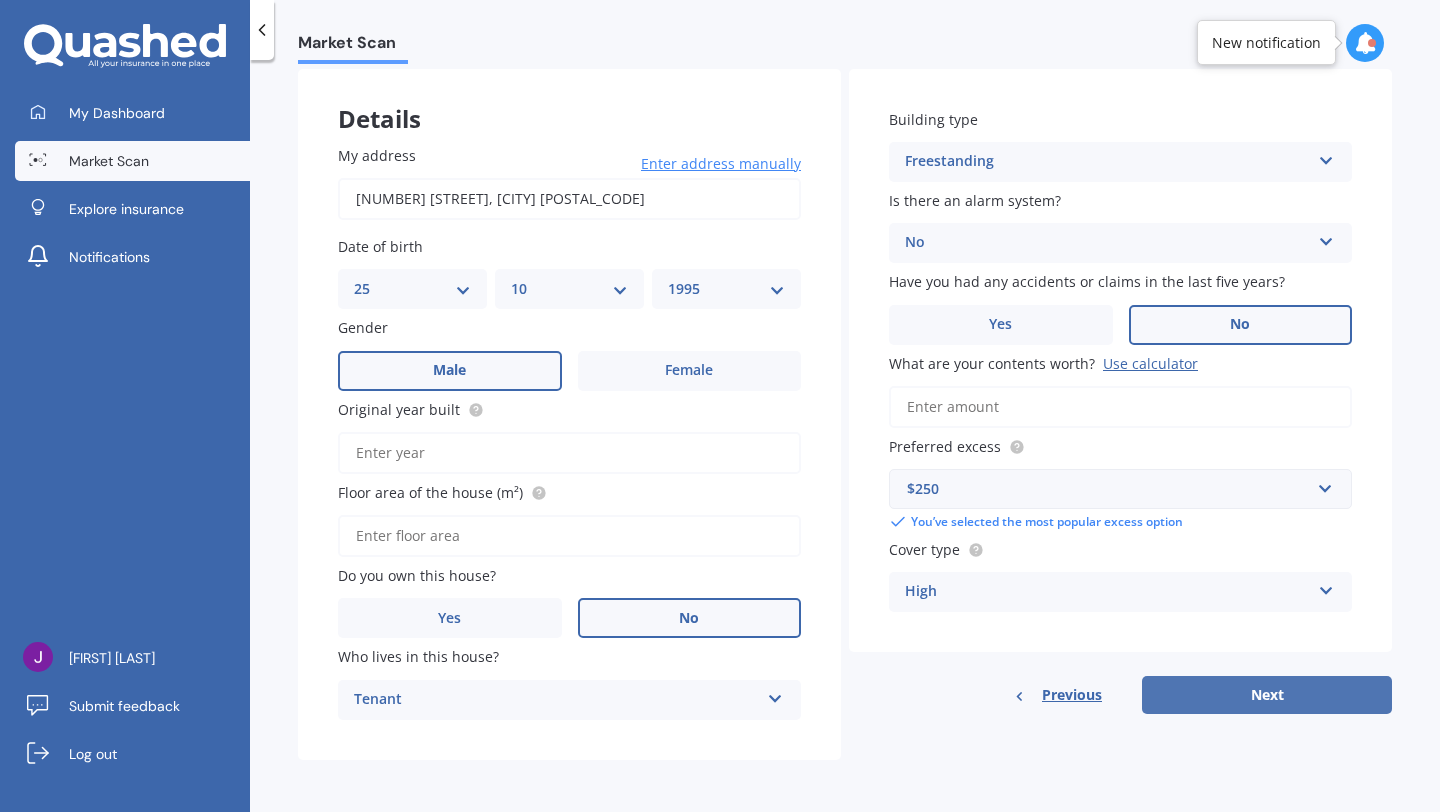 click on "Next" at bounding box center [1267, 695] 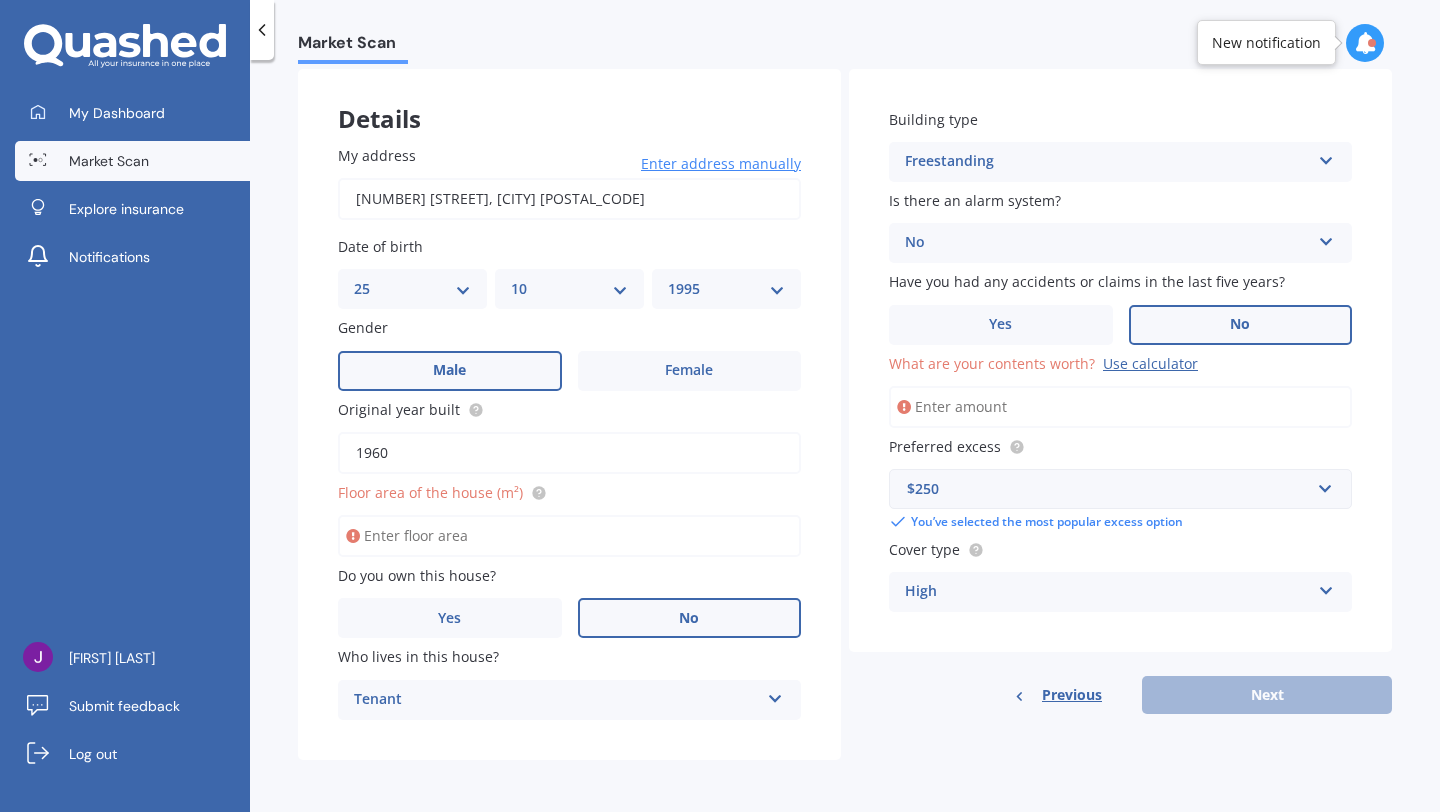 type on "1960" 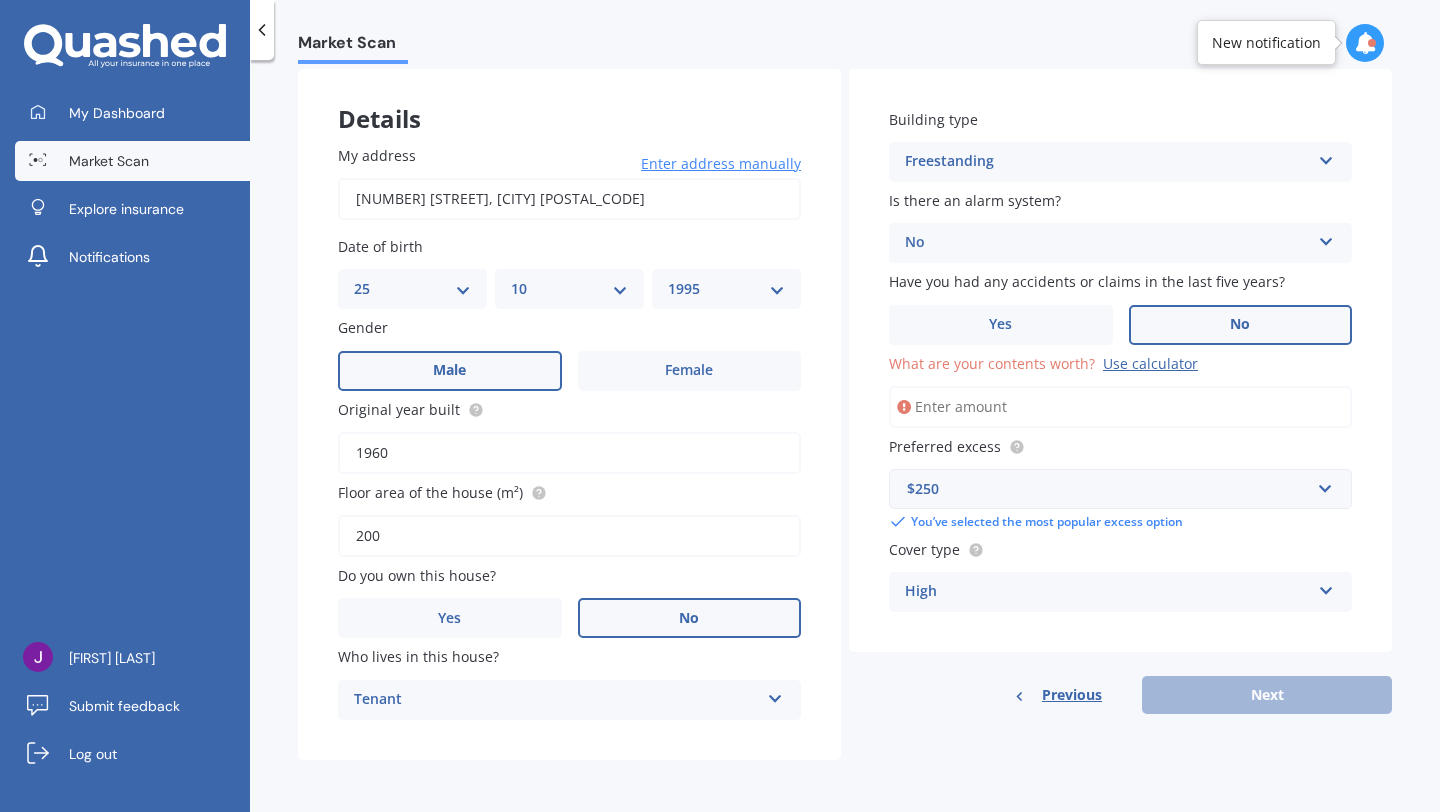 type on "200" 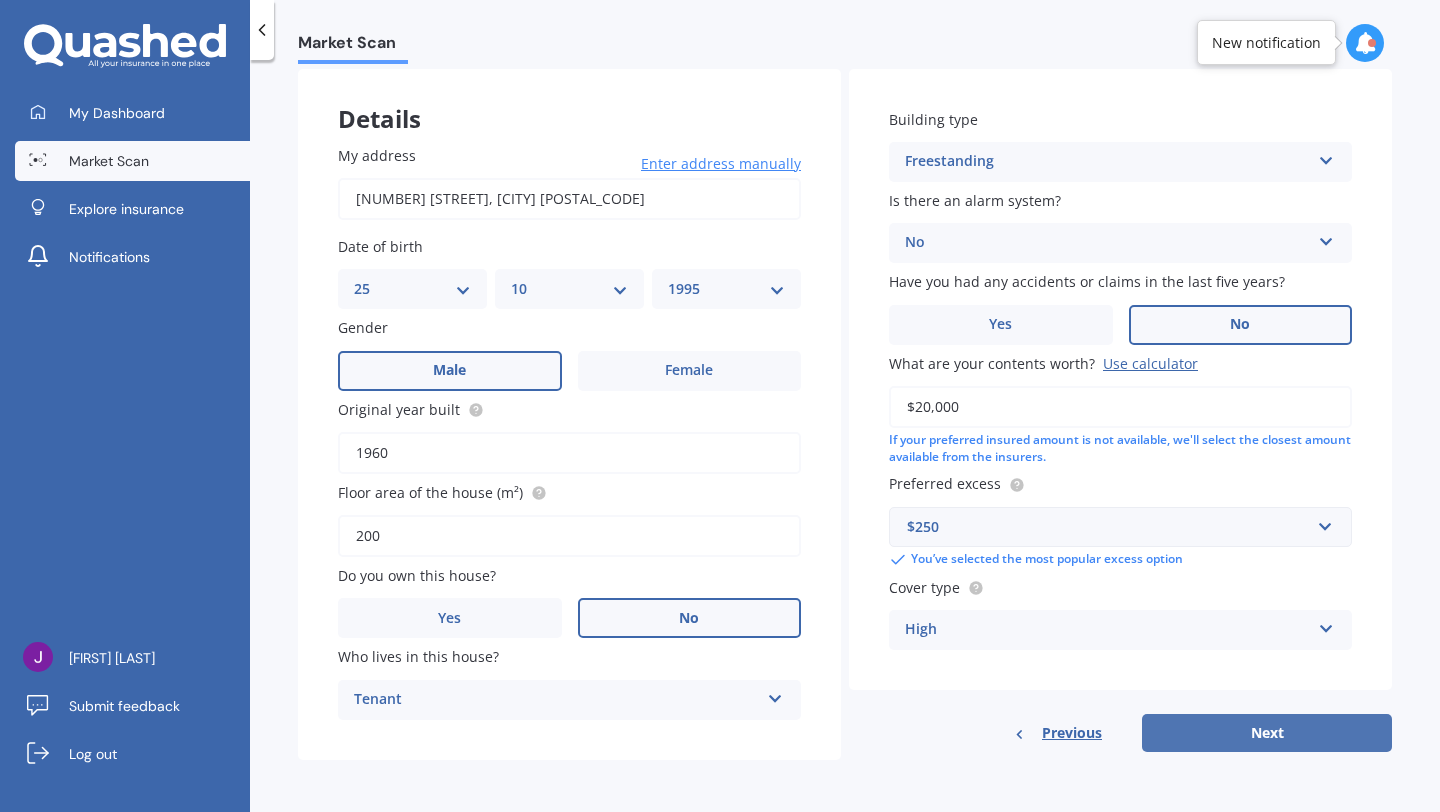 click on "Next" at bounding box center (1267, 733) 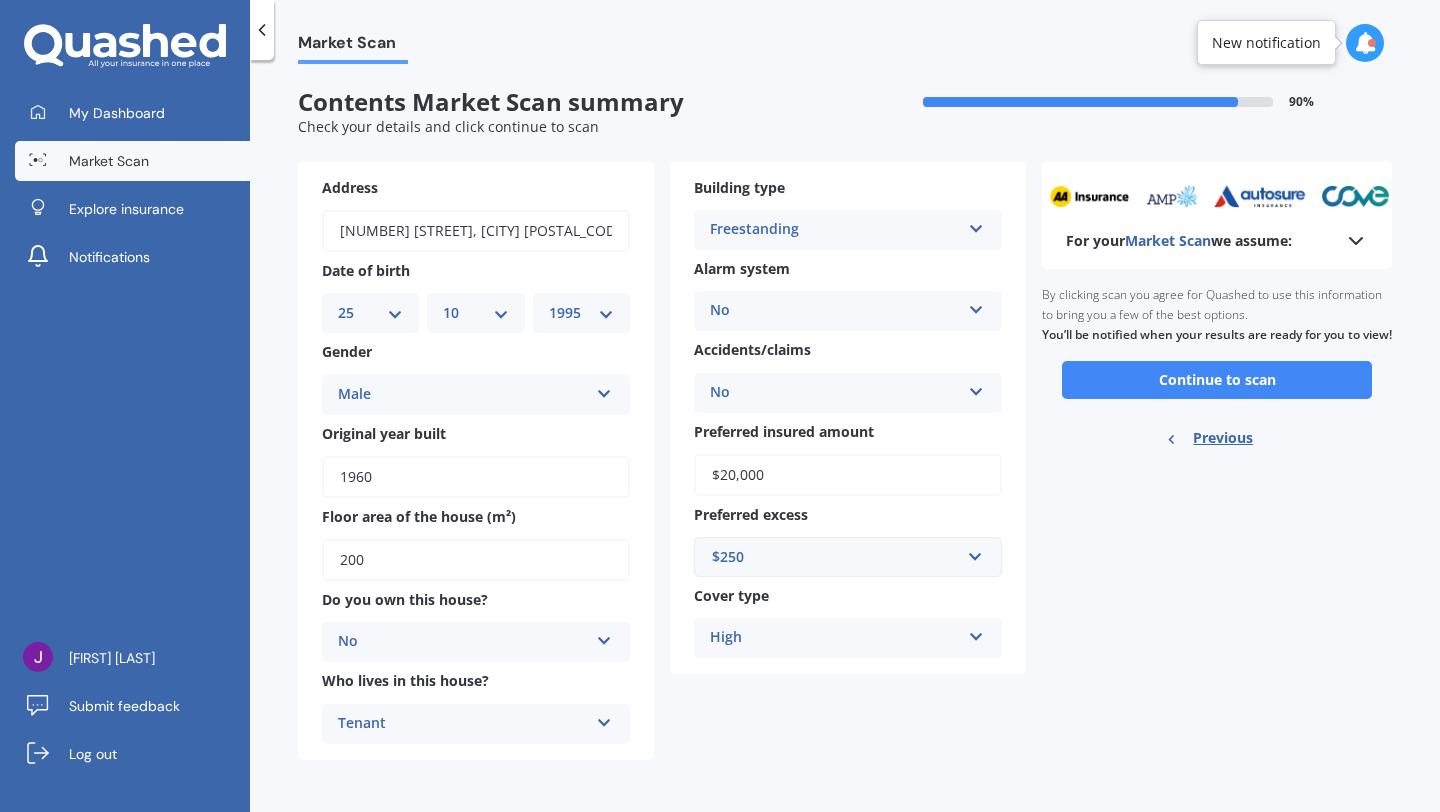 scroll, scrollTop: 0, scrollLeft: 0, axis: both 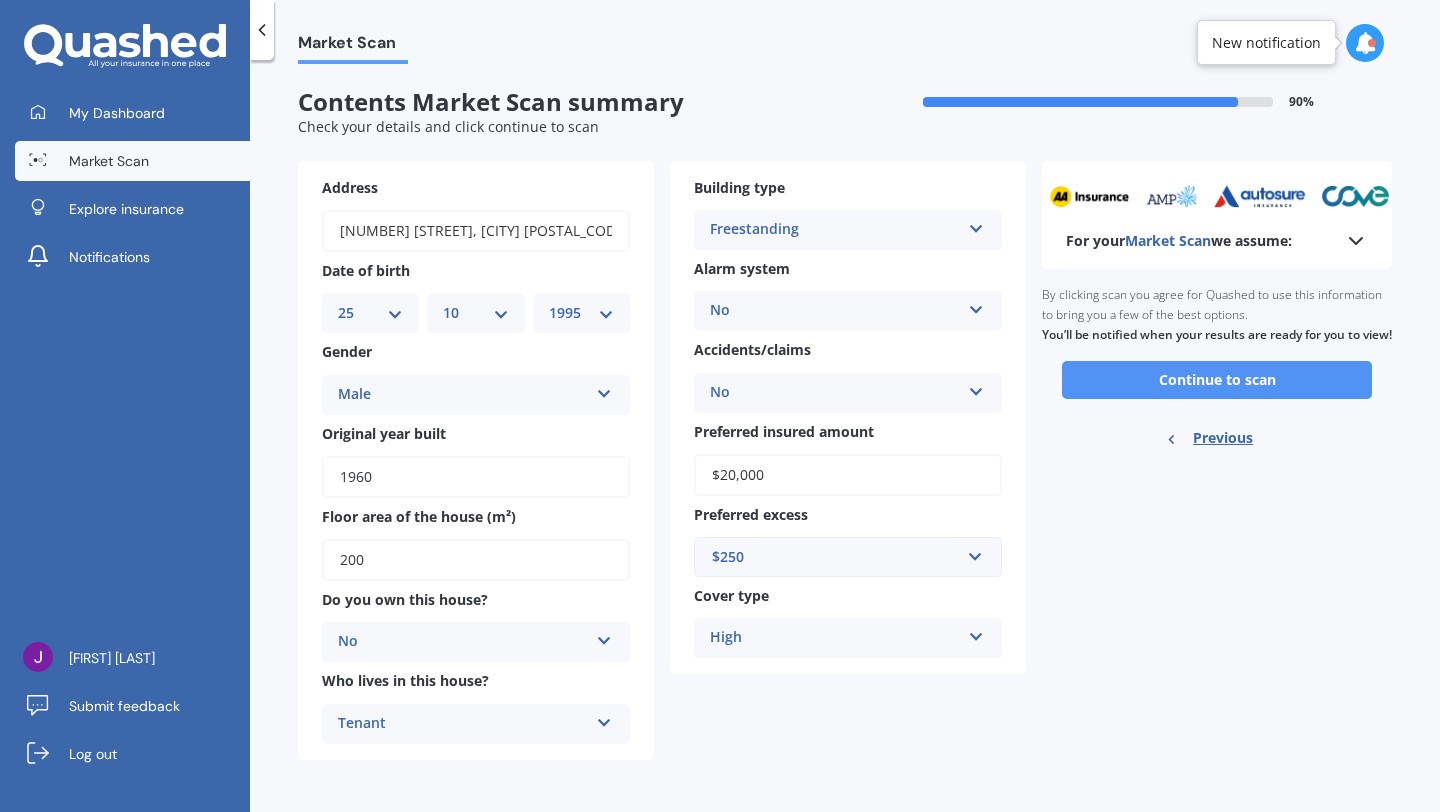 click on "Continue to scan" at bounding box center (1217, 380) 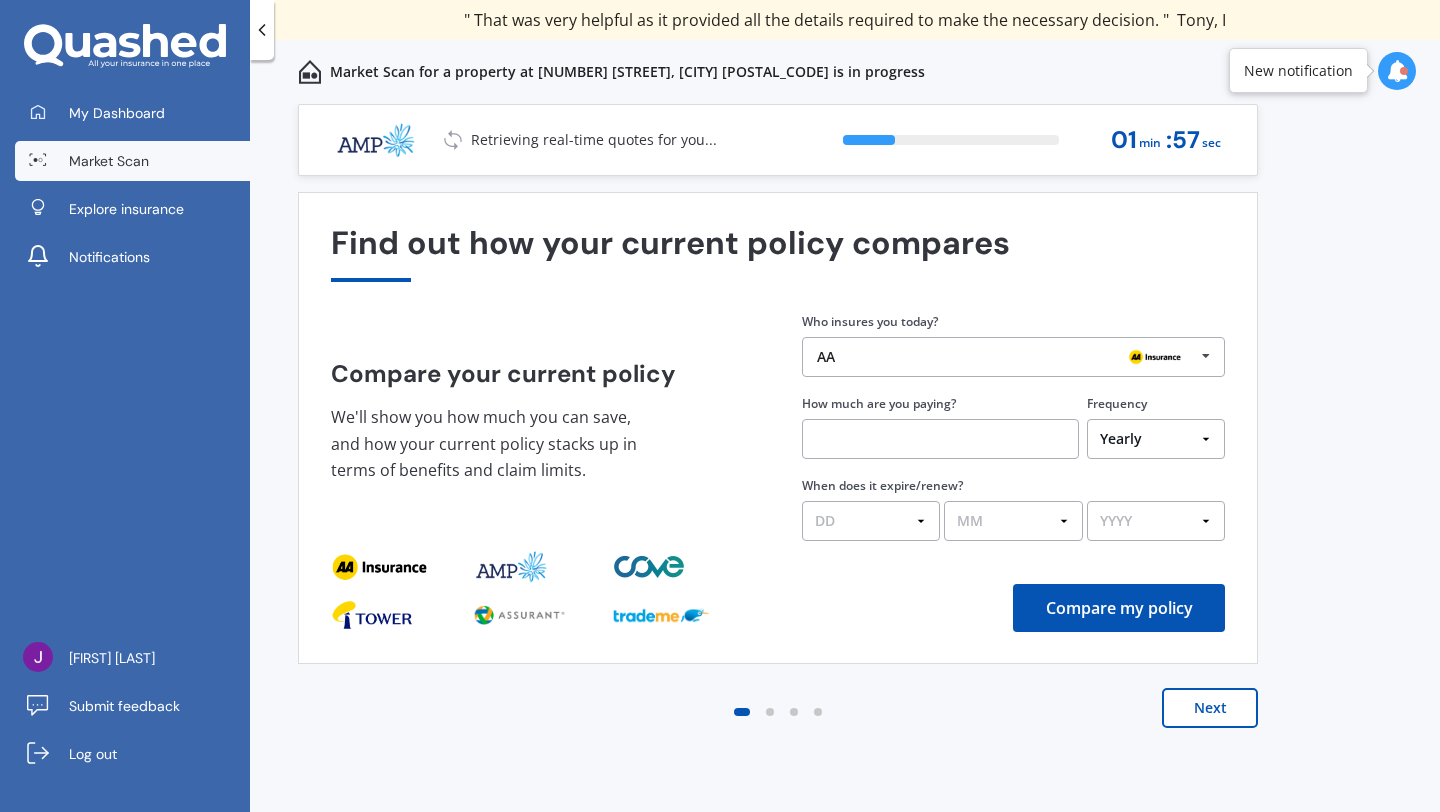 click on "Next" at bounding box center [1210, 708] 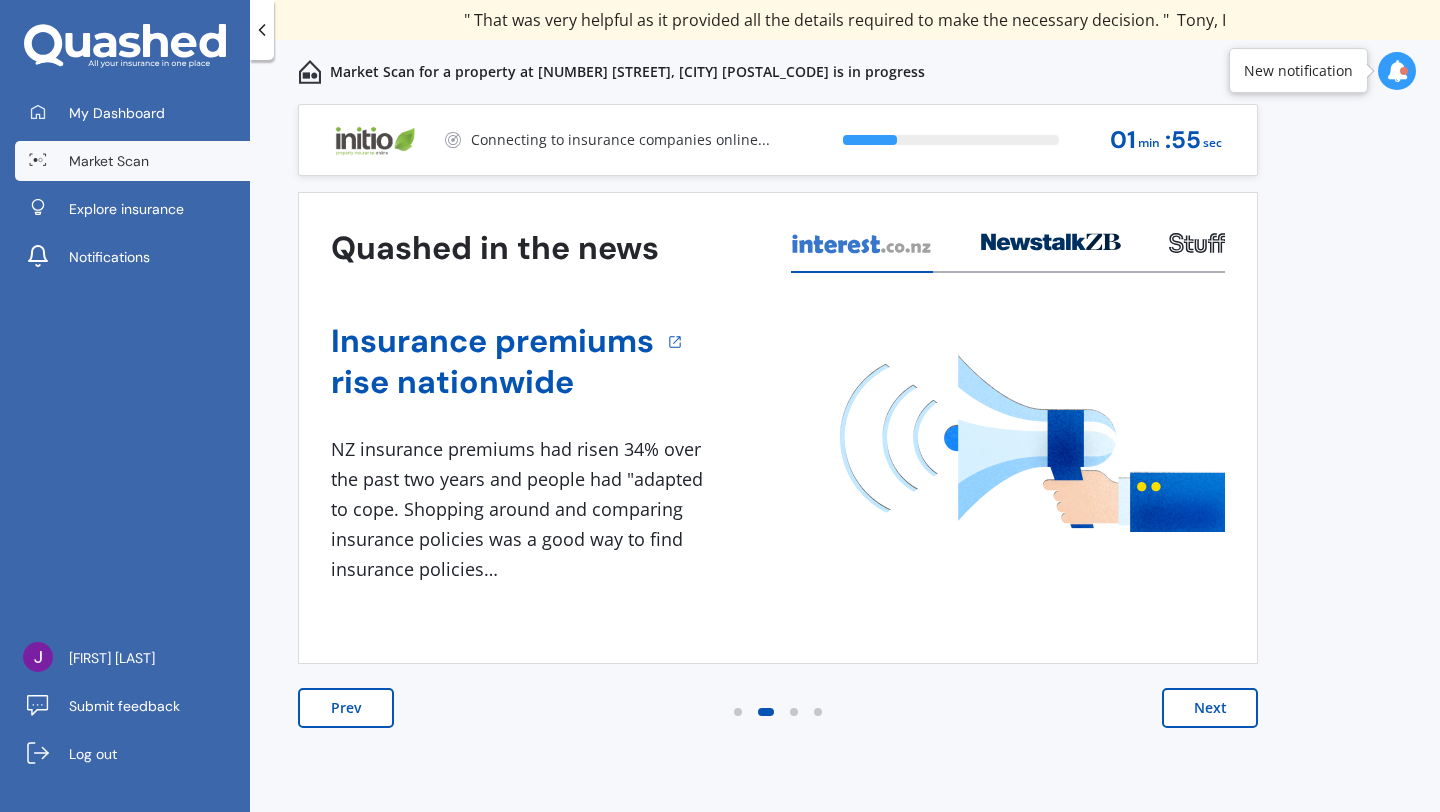 click on "Next" at bounding box center (1210, 708) 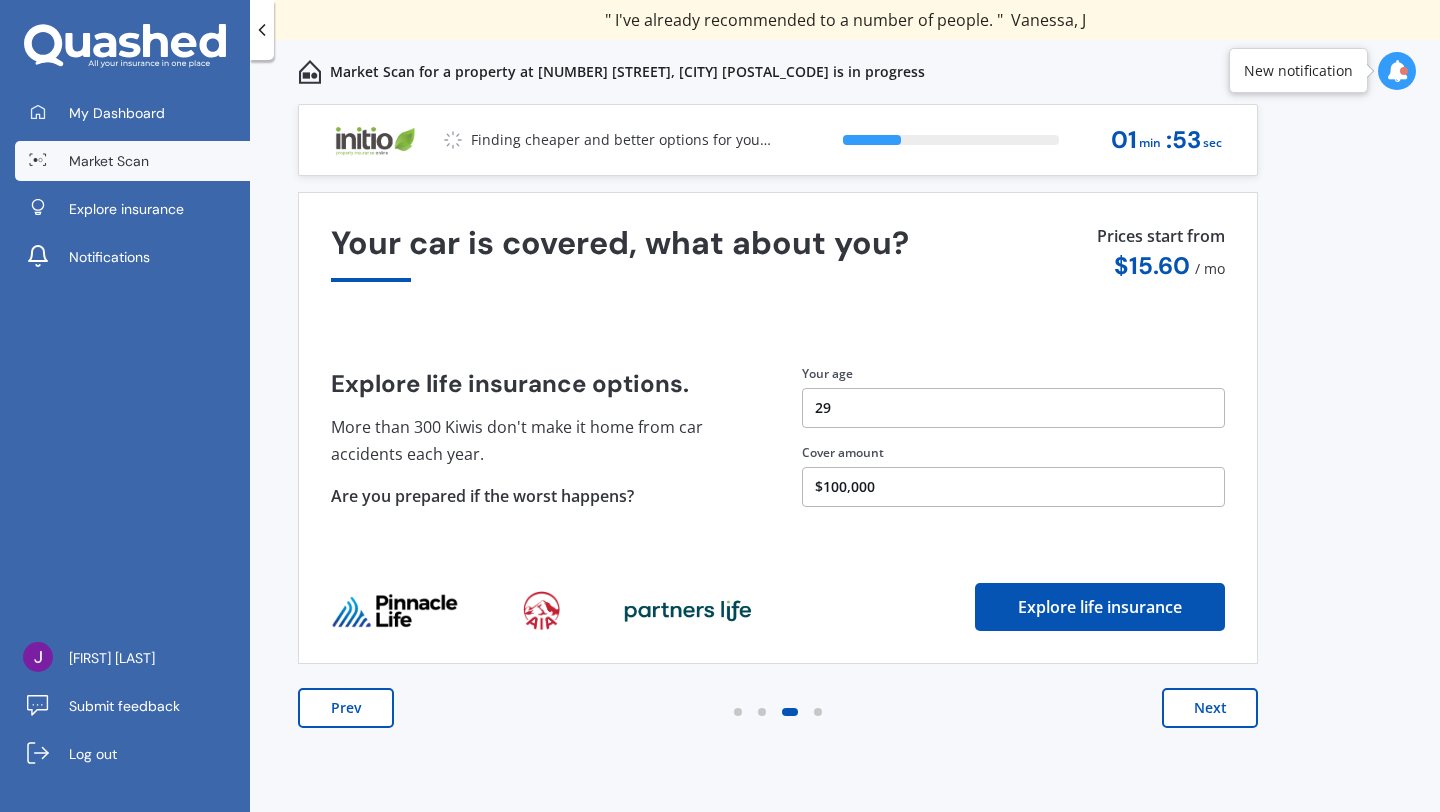 click on "Next" at bounding box center (1210, 708) 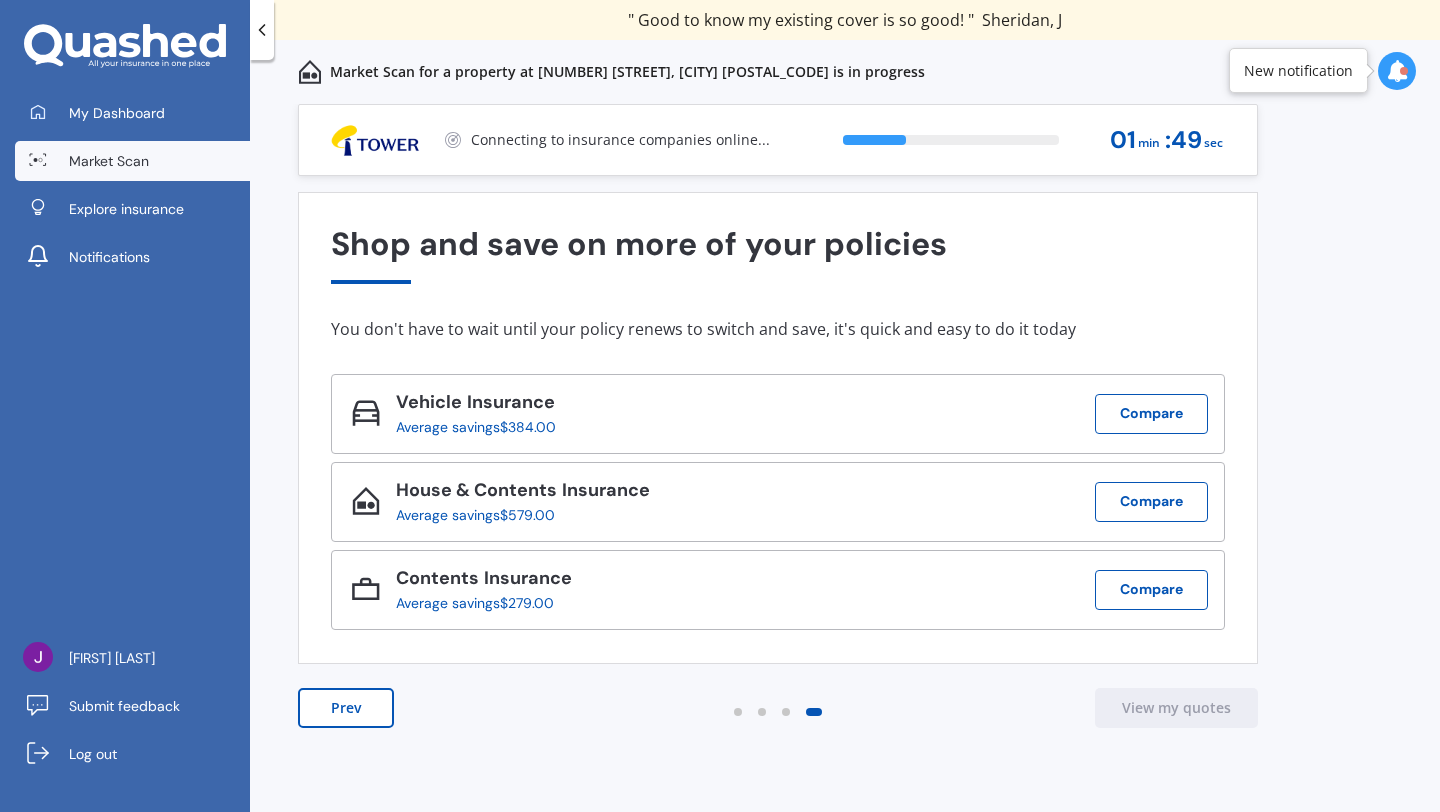 click on "Prev View my quotes" at bounding box center [778, 728] 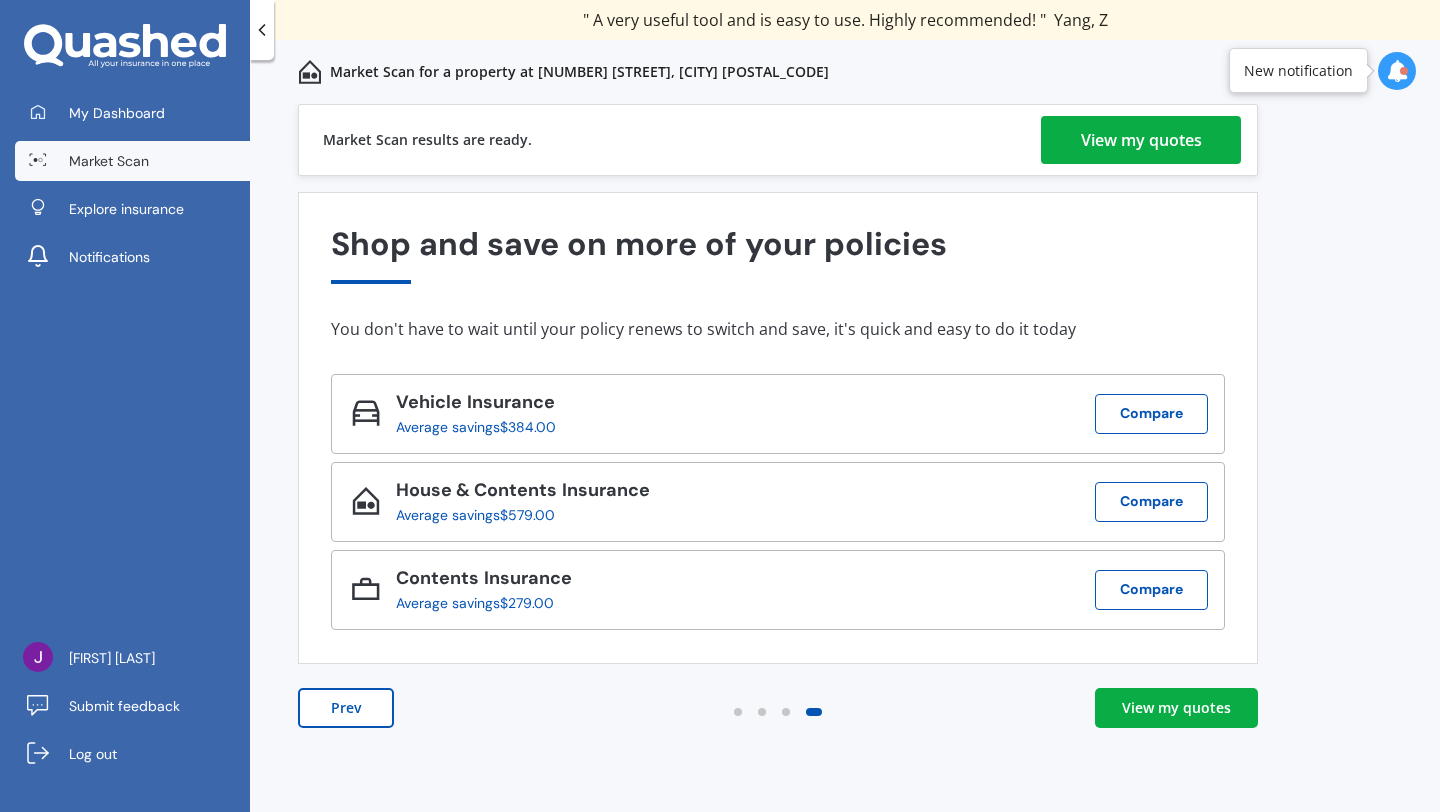 click on "View my quotes" at bounding box center [1141, 140] 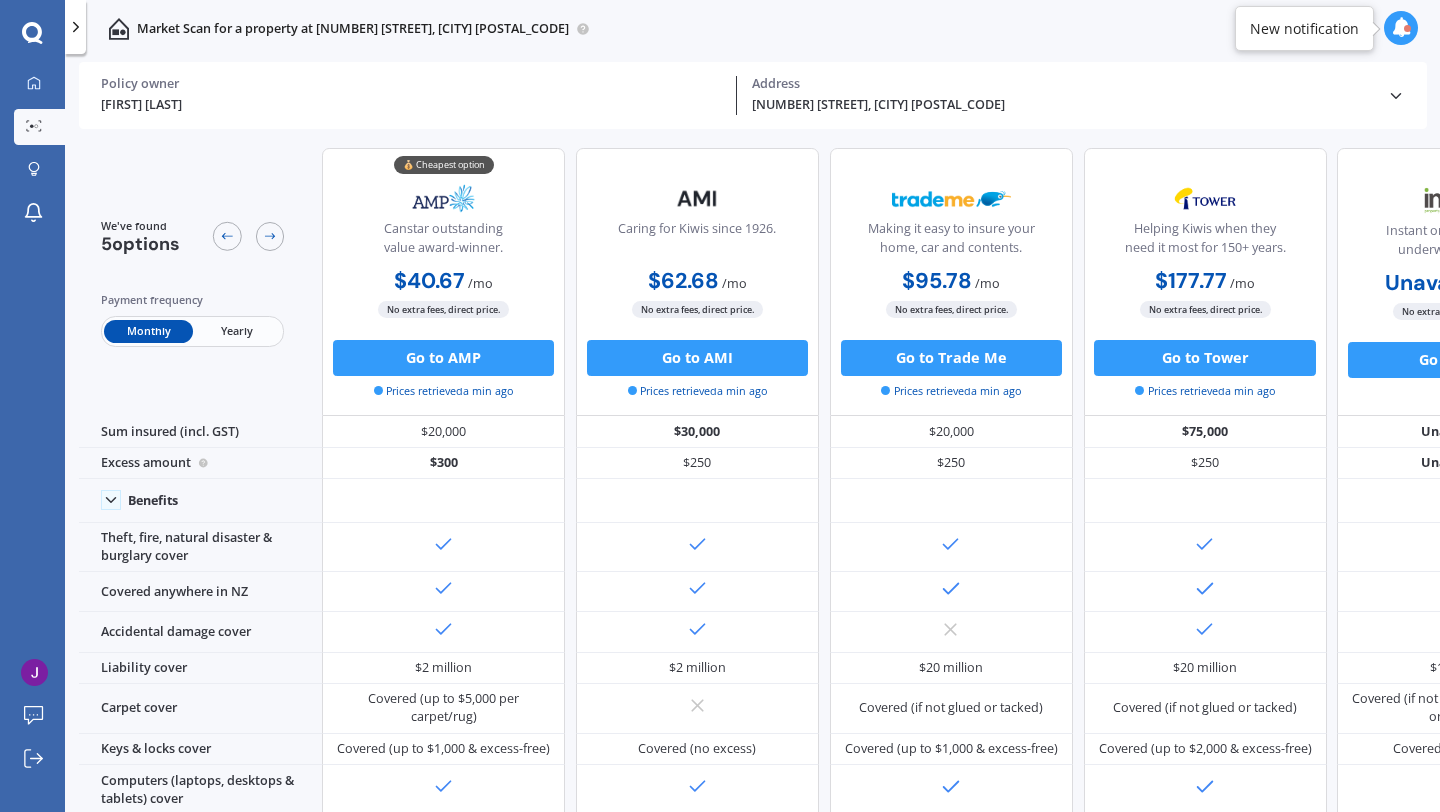scroll, scrollTop: 220, scrollLeft: 0, axis: vertical 